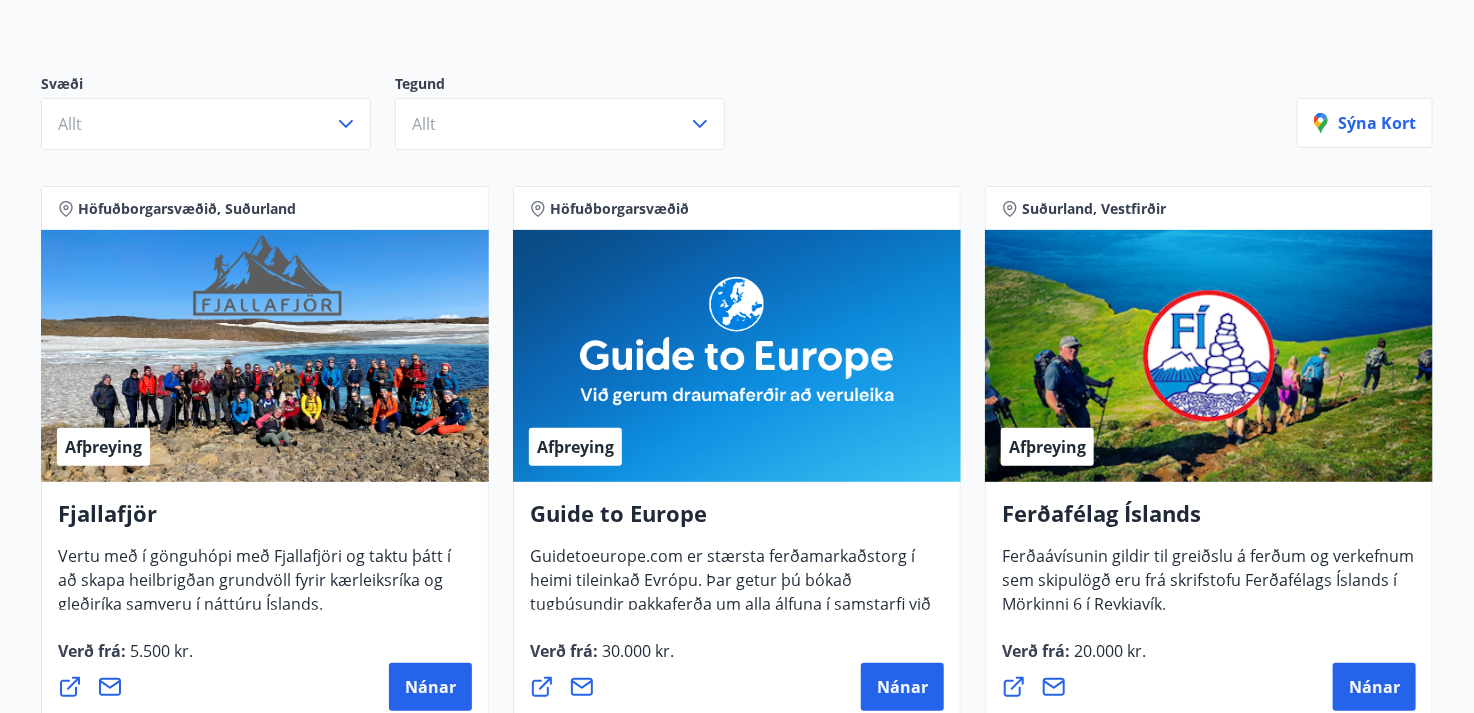 scroll, scrollTop: 0, scrollLeft: 0, axis: both 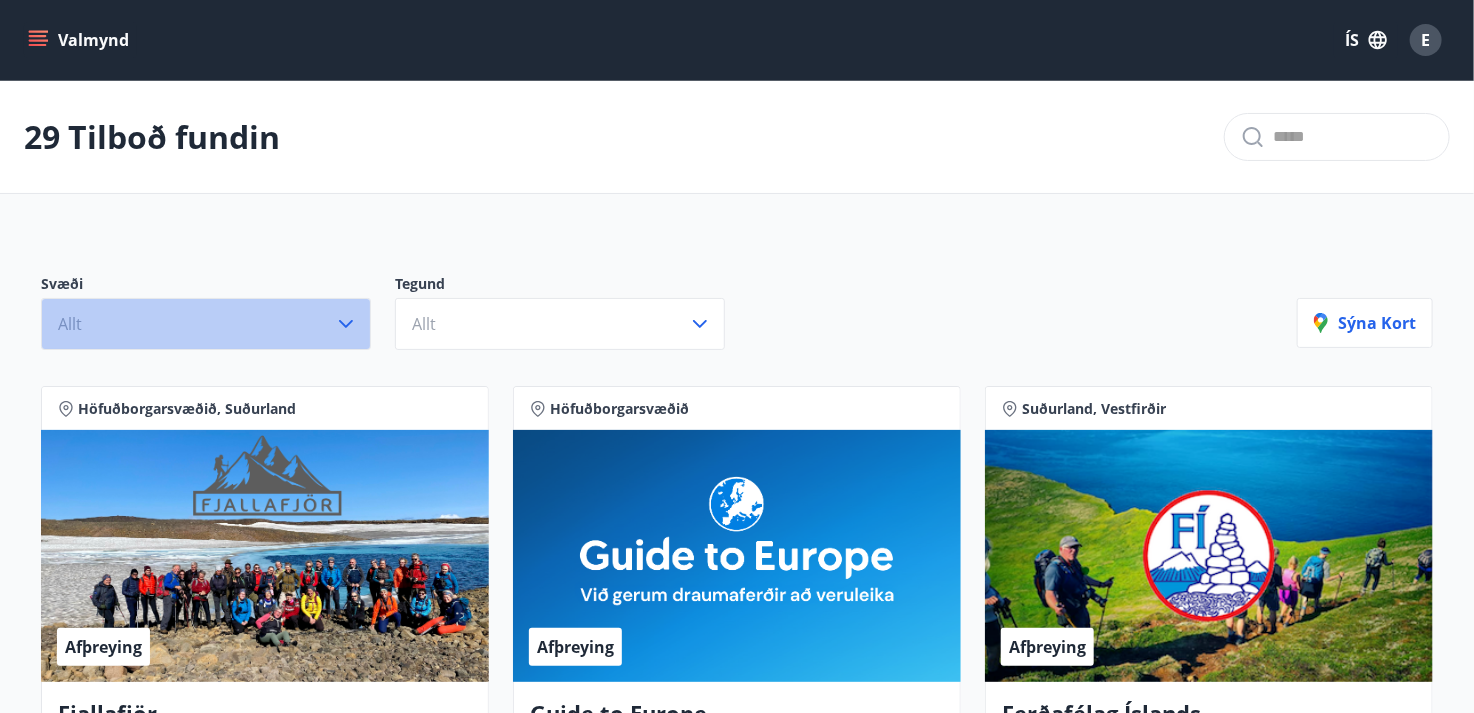 click 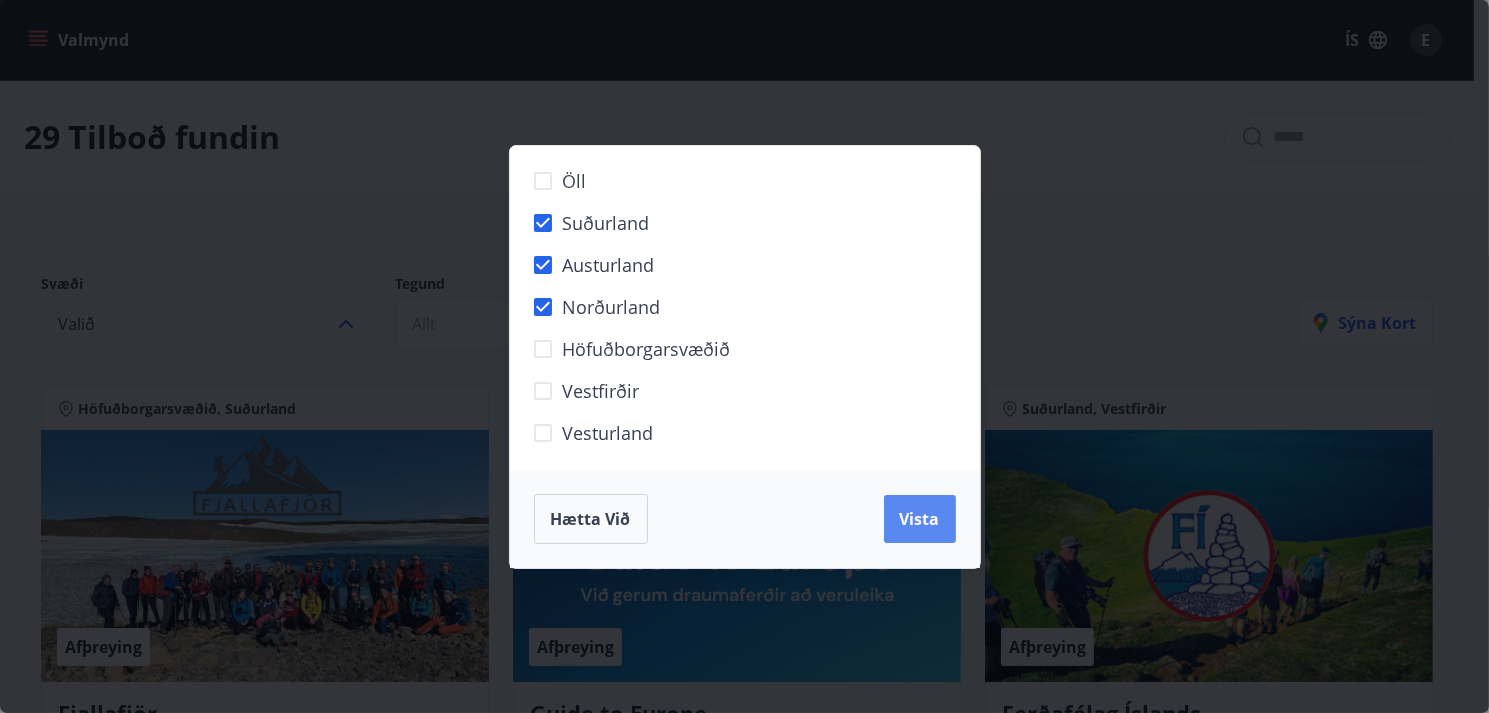 click on "Vista" at bounding box center (920, 519) 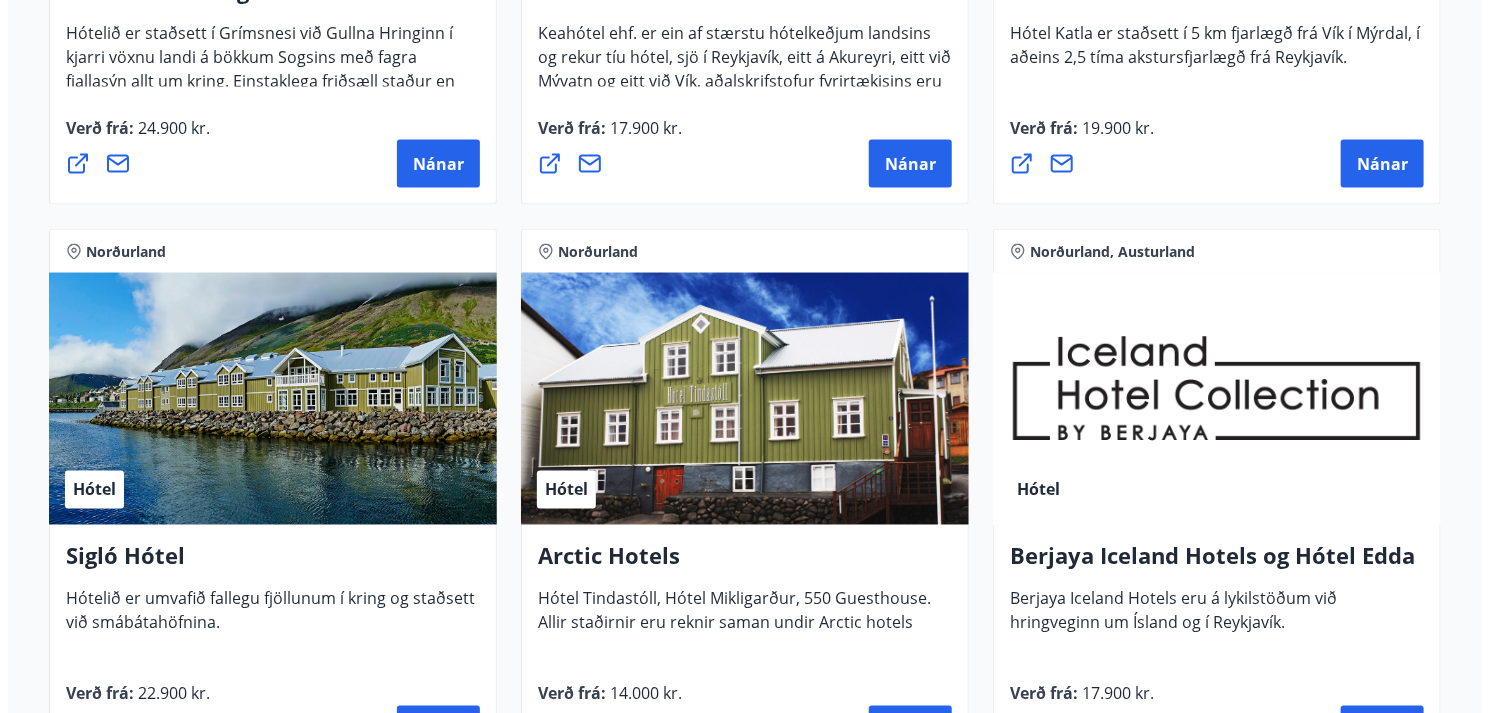 scroll, scrollTop: 1500, scrollLeft: 0, axis: vertical 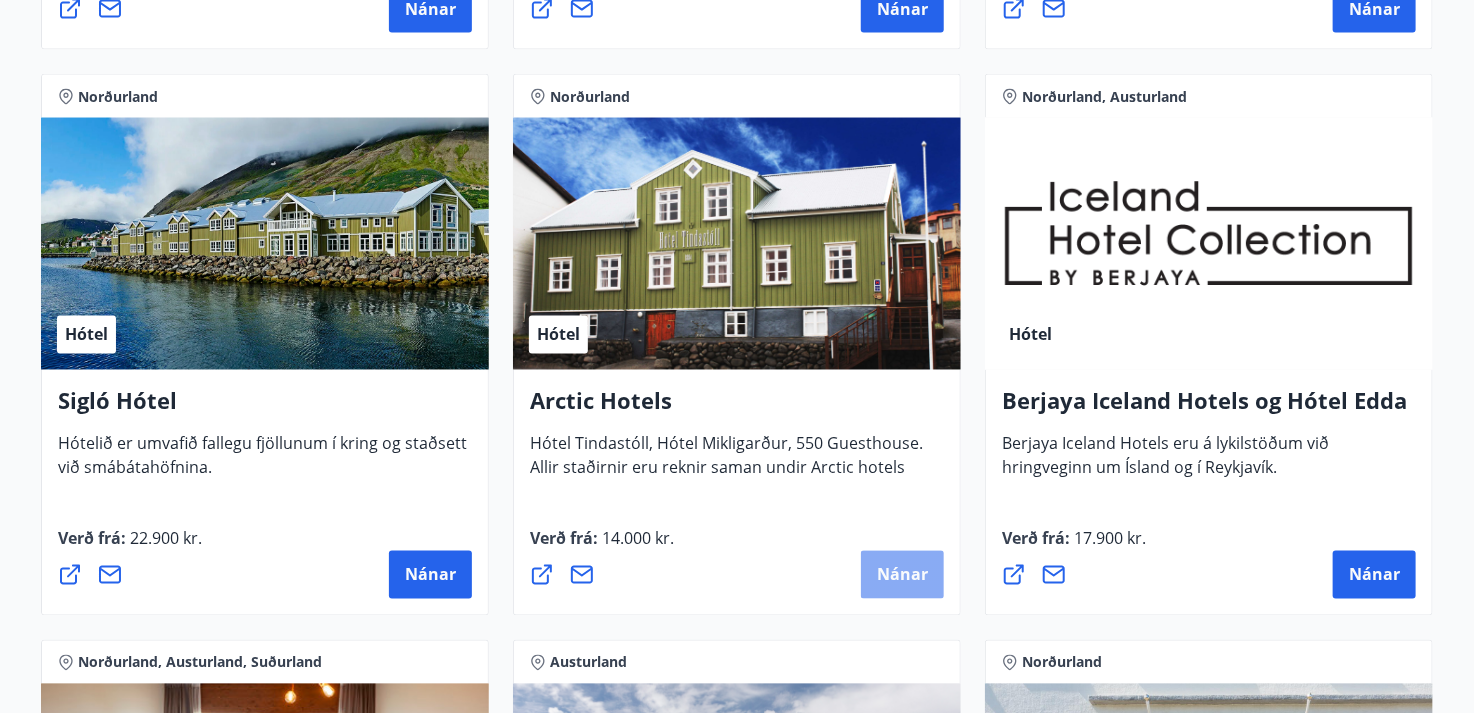 click on "Nánar" at bounding box center (902, 575) 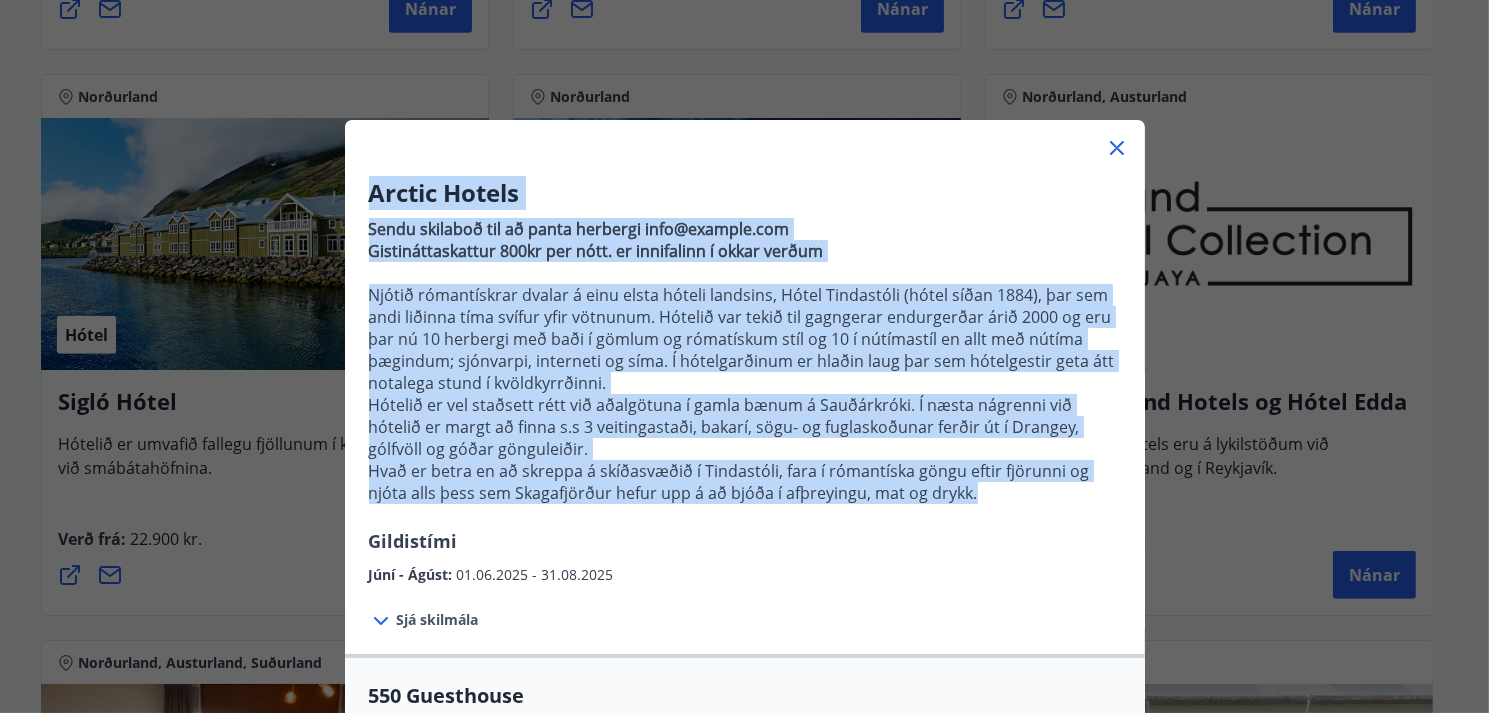 drag, startPoint x: 360, startPoint y: 192, endPoint x: 944, endPoint y: 484, distance: 652.9318 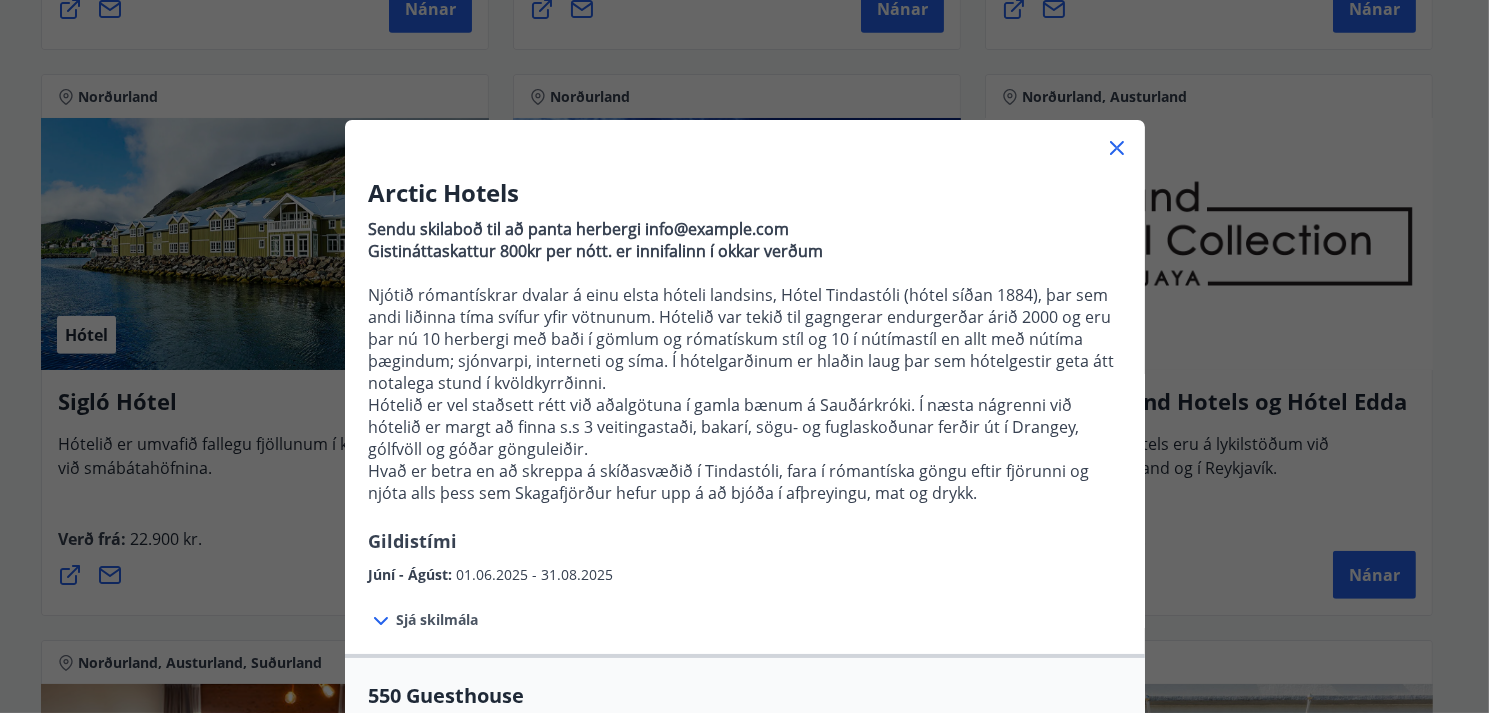 click on "[MONTH] - [MONTH] : [DATE].[YEAR] - [DATE].[YEAR]" at bounding box center [745, 570] 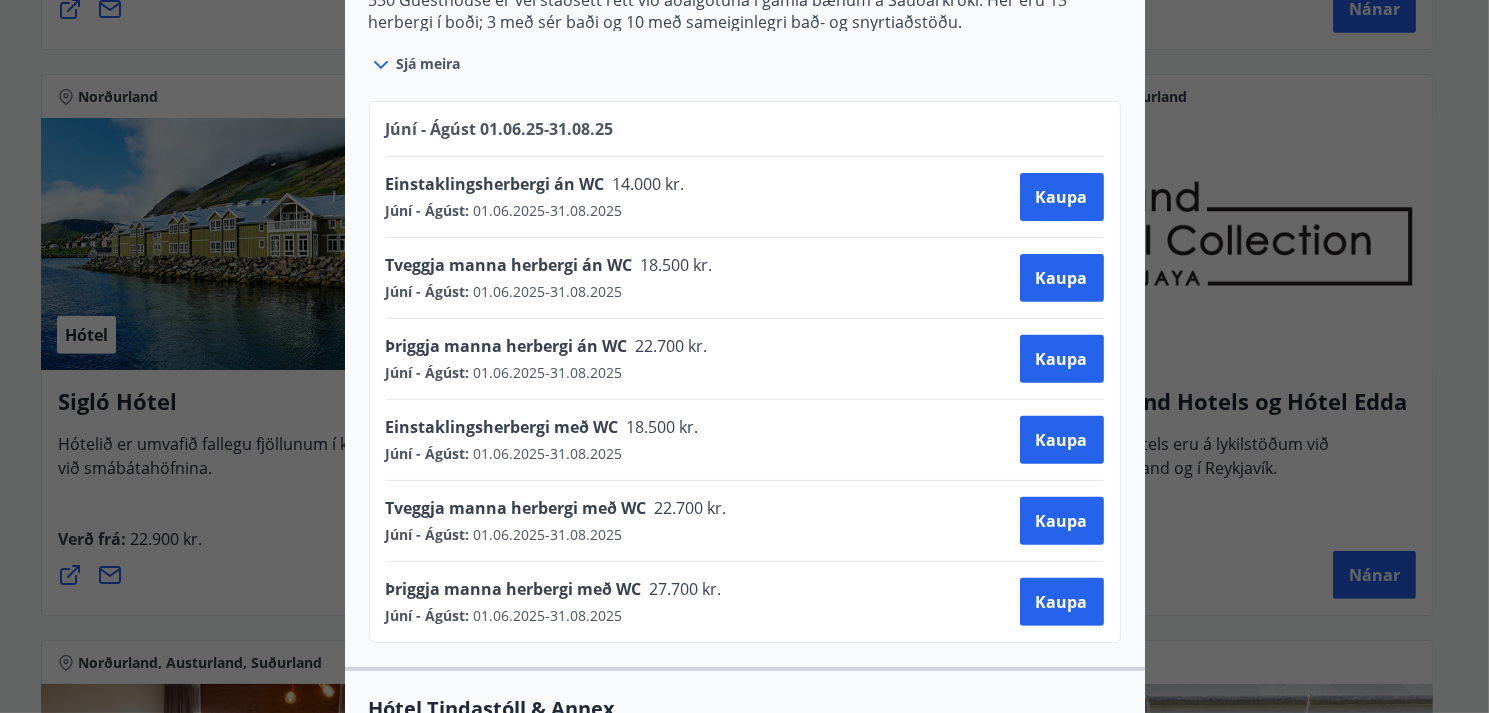 scroll, scrollTop: 900, scrollLeft: 0, axis: vertical 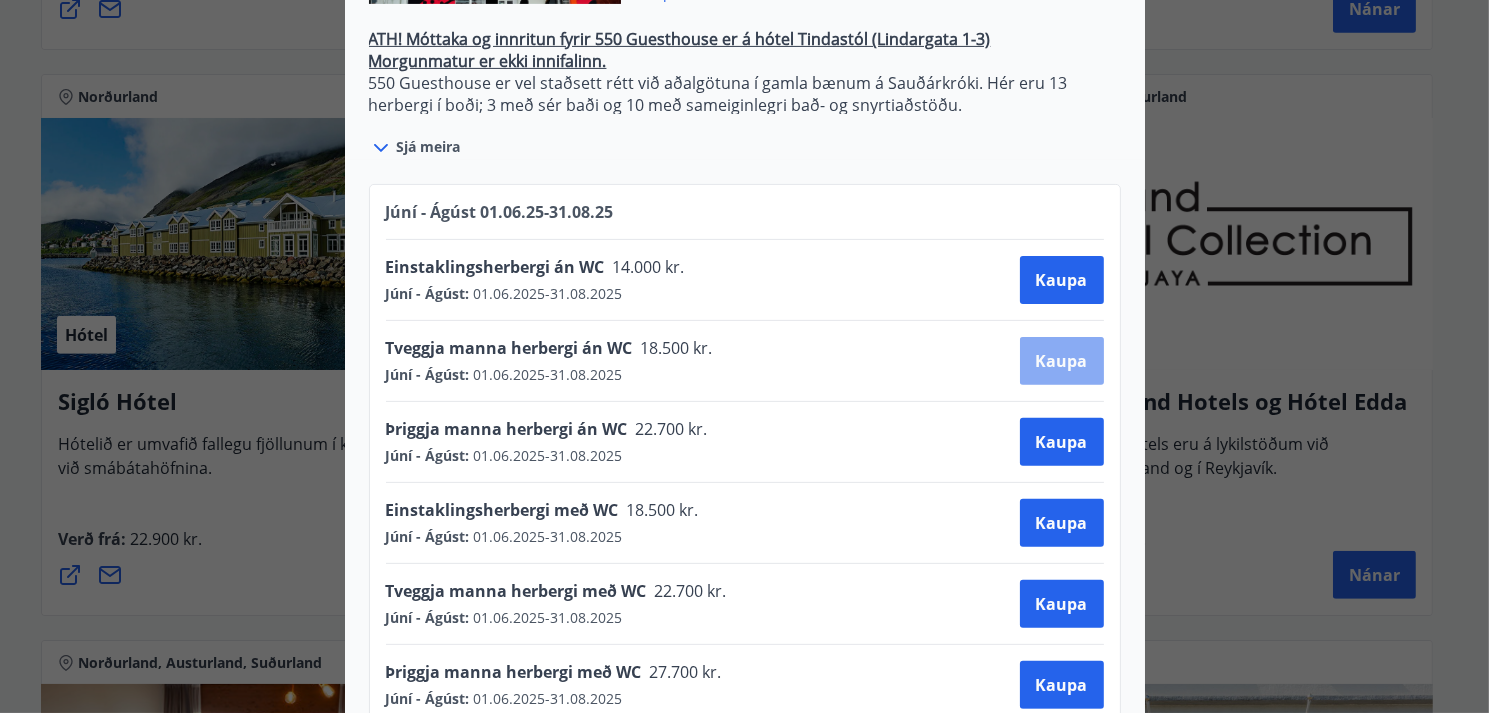 click on "Kaupa" at bounding box center [1062, 361] 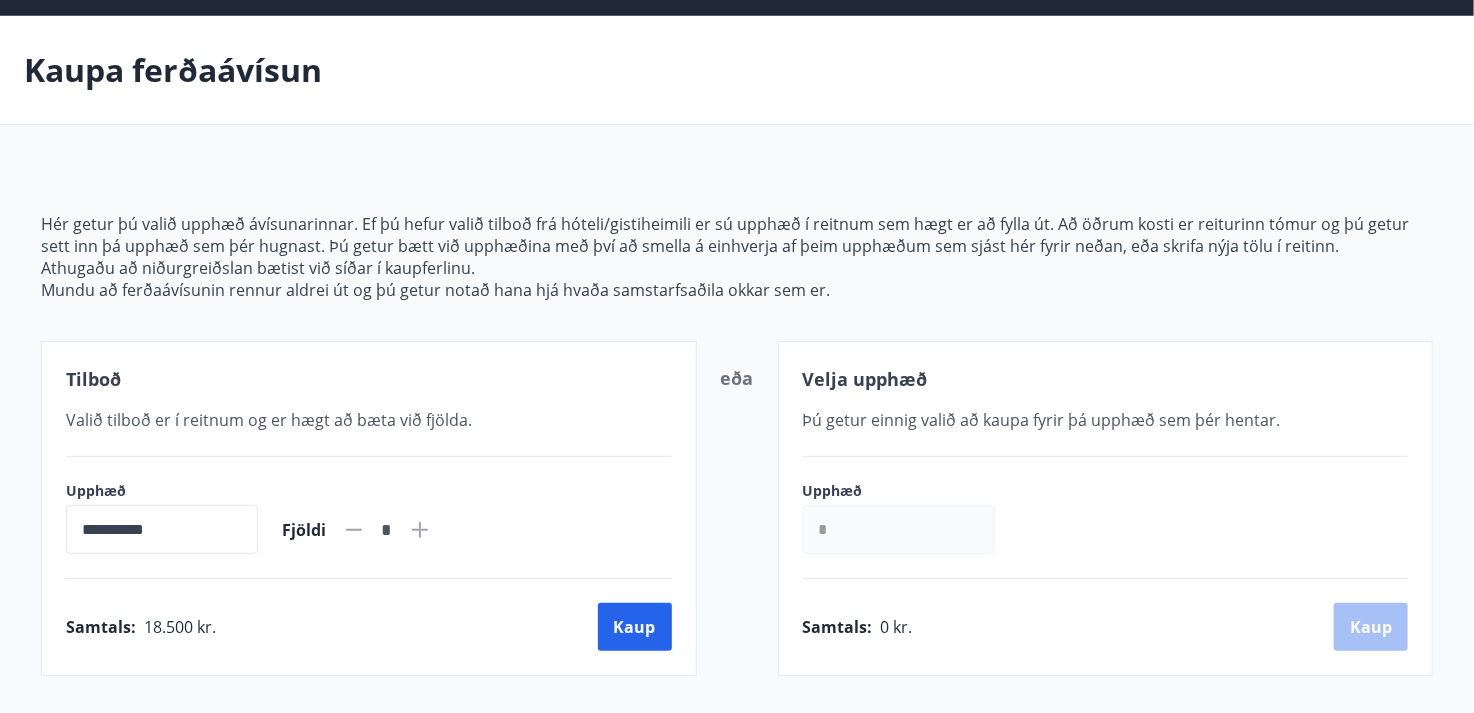scroll, scrollTop: 100, scrollLeft: 0, axis: vertical 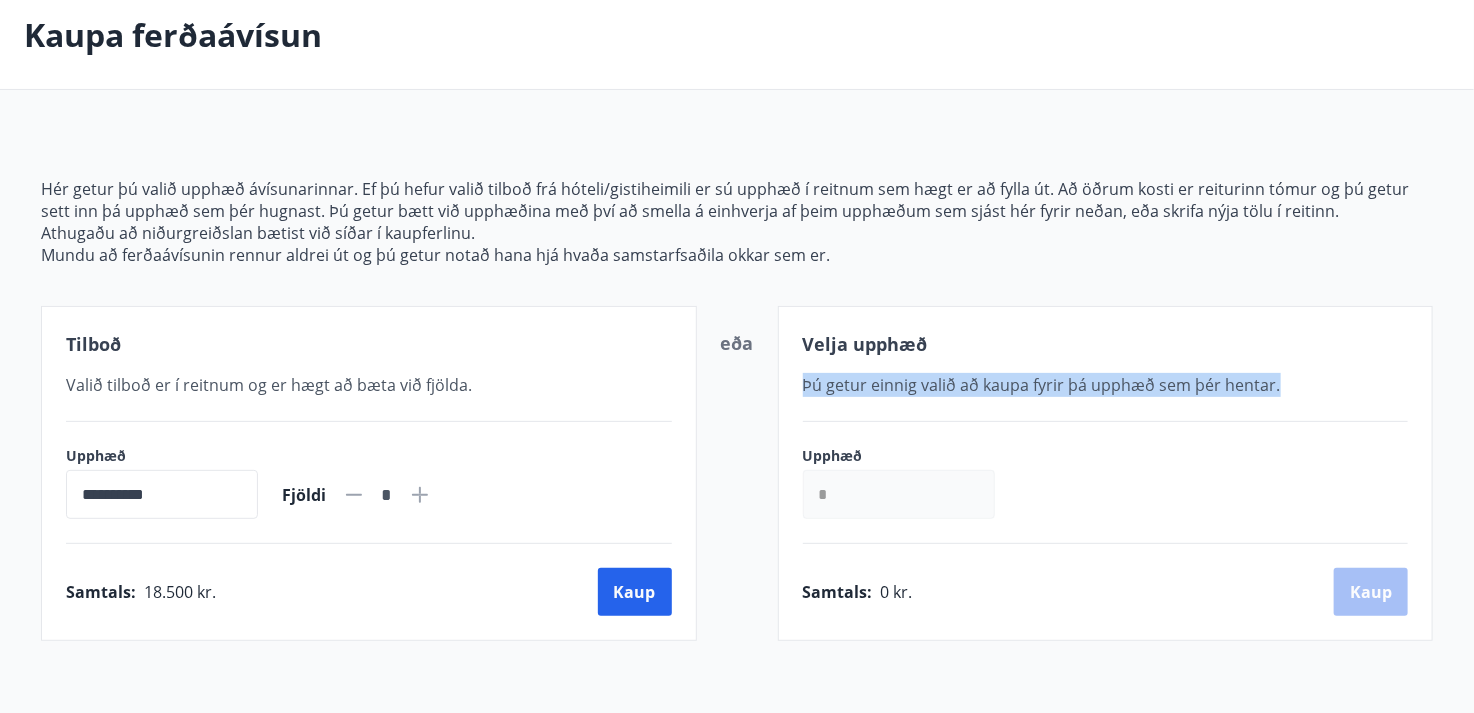 drag, startPoint x: 1320, startPoint y: 385, endPoint x: 799, endPoint y: 385, distance: 521 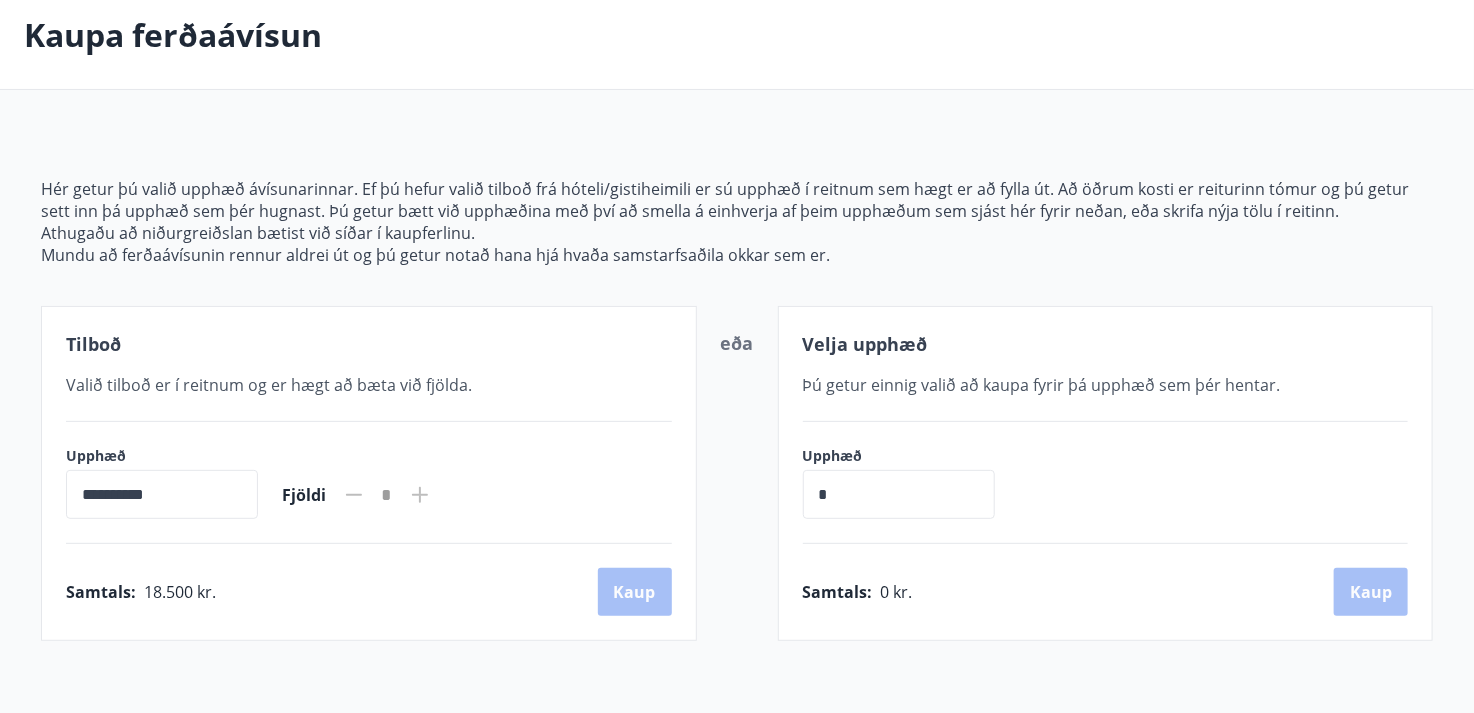click on "eða" at bounding box center (737, 473) 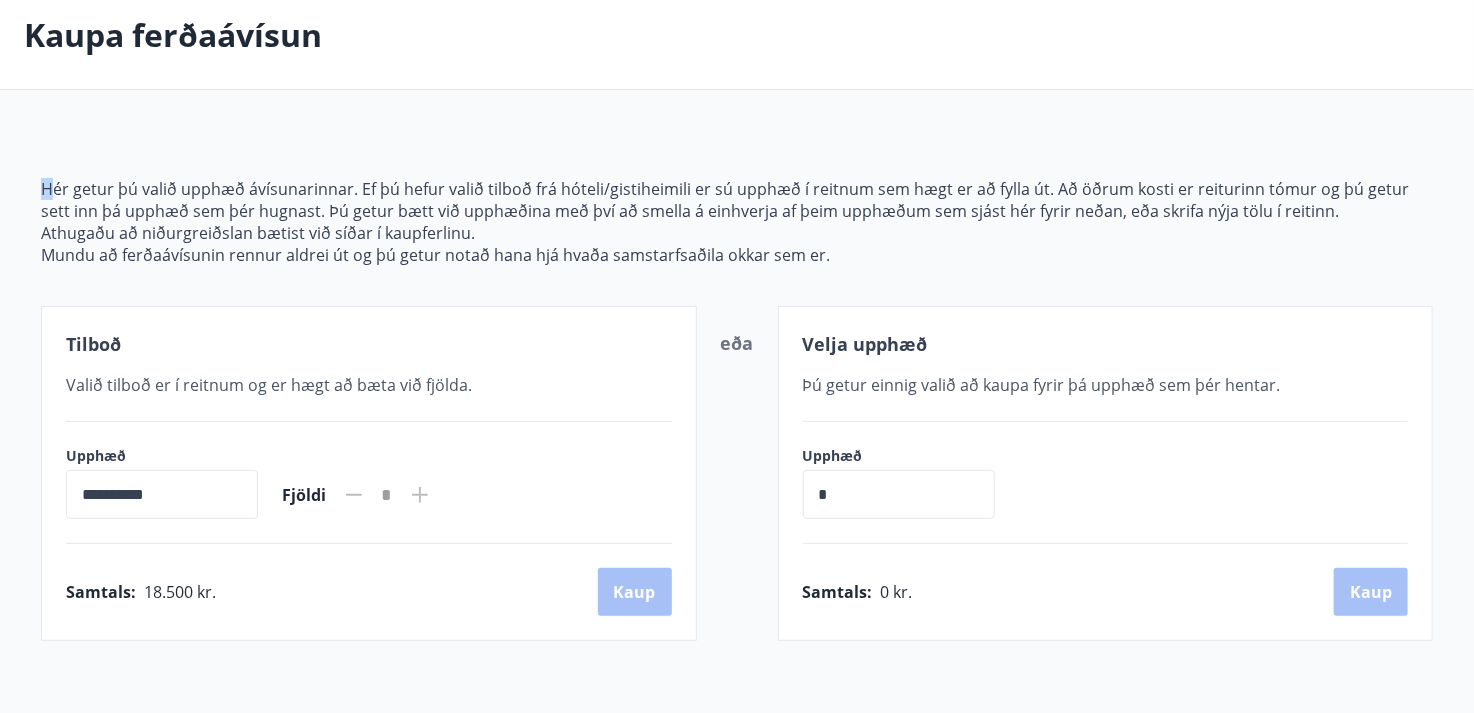 click on "Hér getur þú valið upphæð ávísunarinnar. Ef þú hefur valið tilboð frá hóteli/gistiheimili er sú upphæð í reitnum sem hægt er að fylla út. Að öðrum kosti er reiturinn tómur og þú getur sett inn þá upphæð sem þér hugnast. Þú getur bætt við upphæðina með því að smella á einhverja af þeim upphæðum sem sjást hér fyrir neðan, eða skrifa nýja tölu í reitinn." at bounding box center [737, 200] 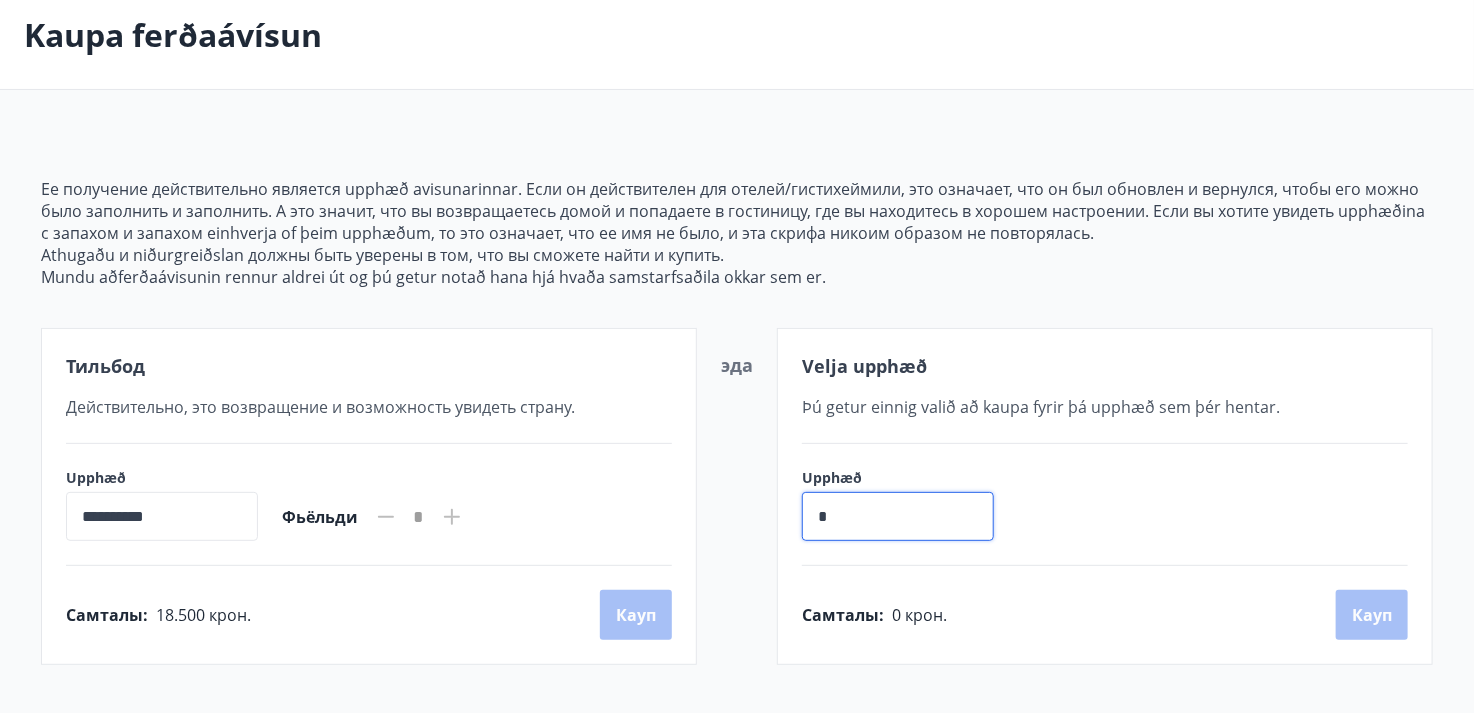 click on "*" at bounding box center [898, 516] 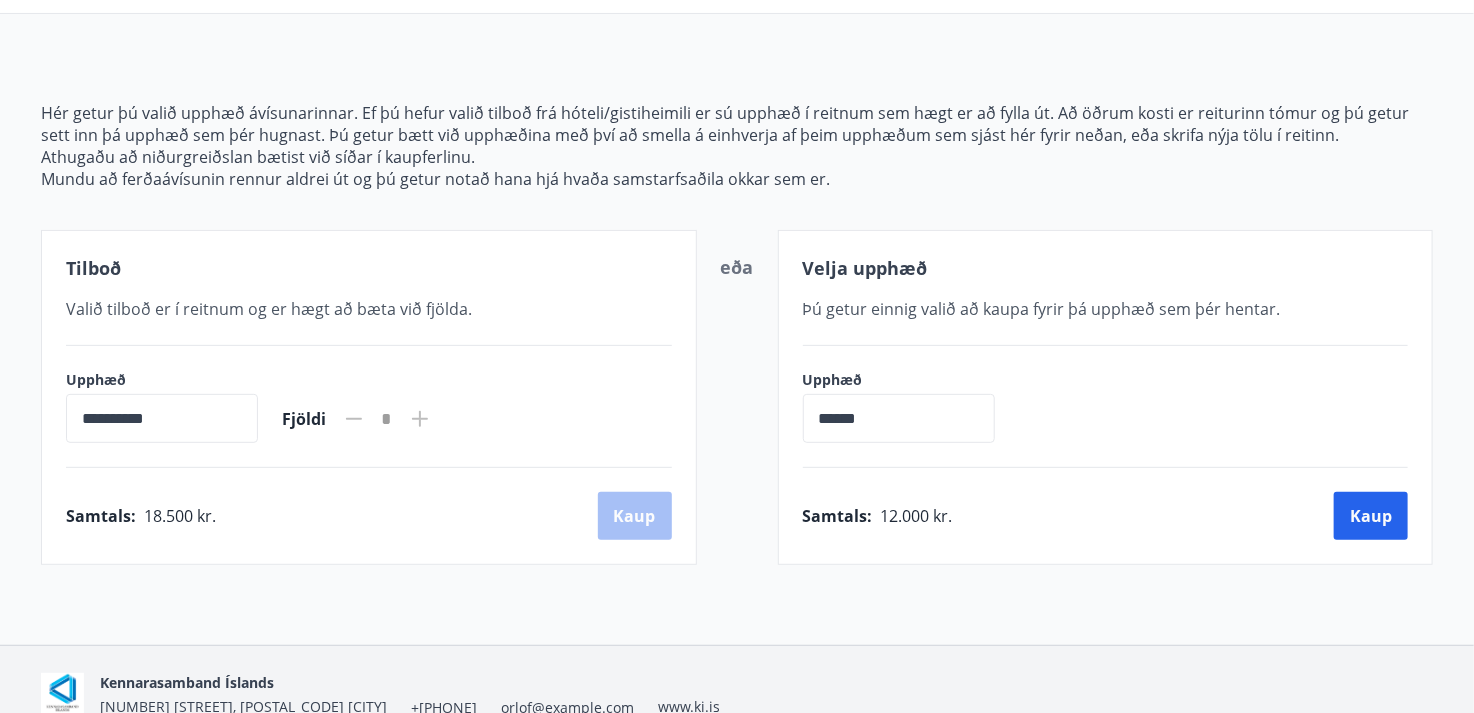 scroll, scrollTop: 73, scrollLeft: 0, axis: vertical 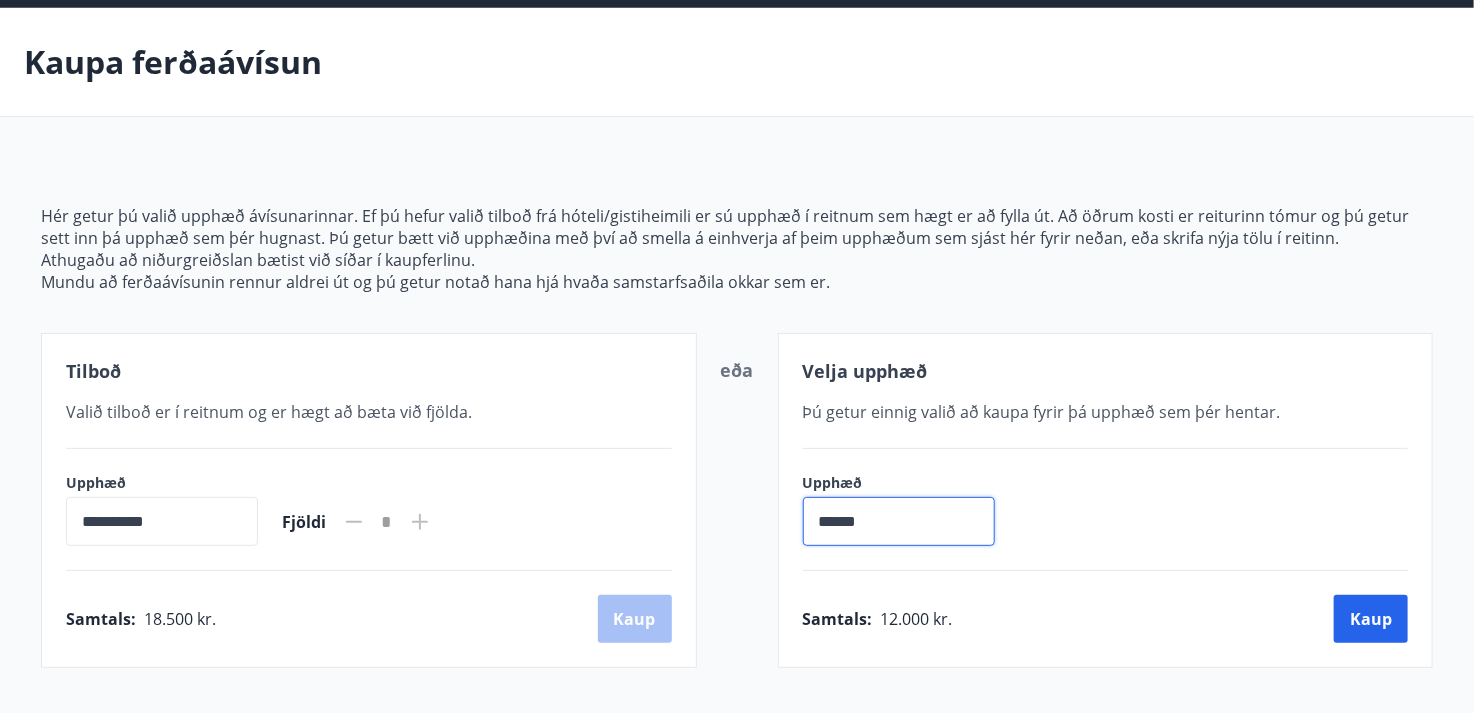 drag, startPoint x: 883, startPoint y: 514, endPoint x: 801, endPoint y: 510, distance: 82.0975 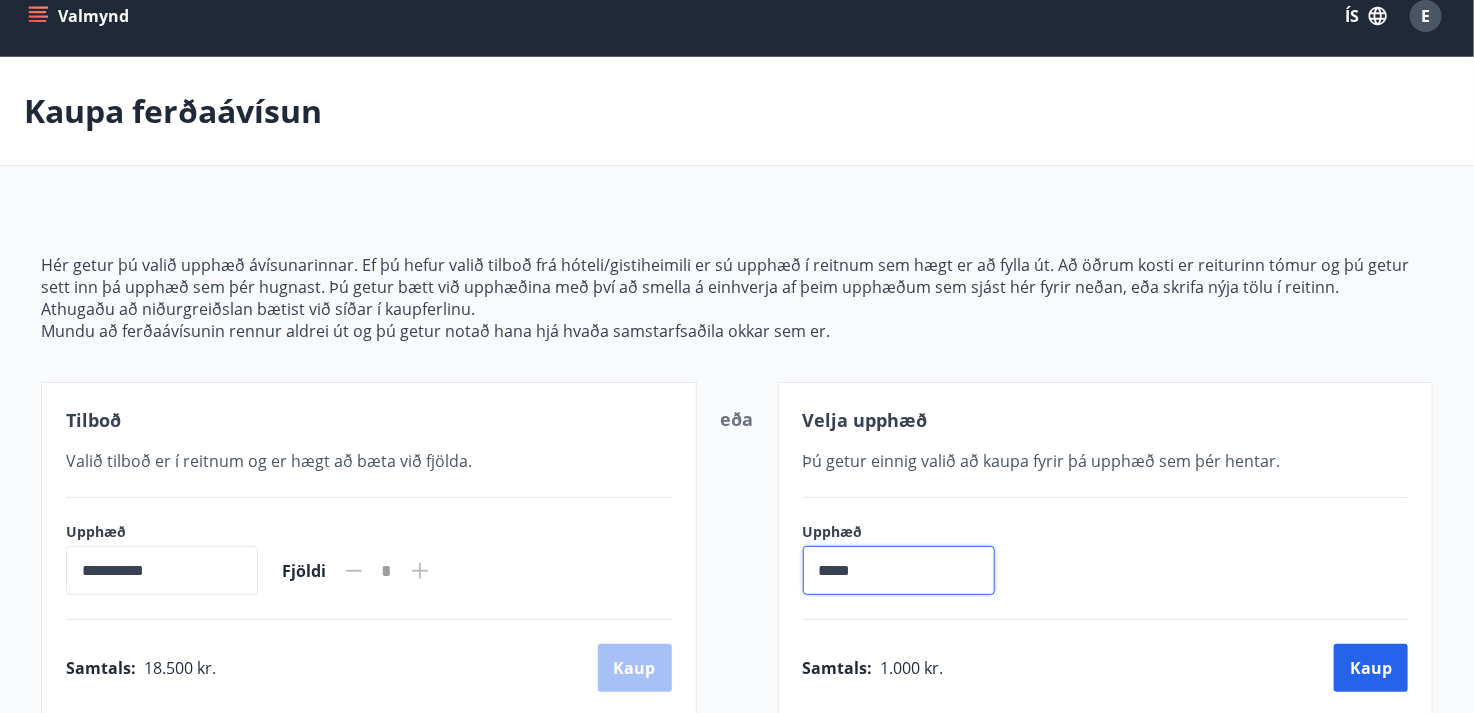 scroll, scrollTop: 0, scrollLeft: 0, axis: both 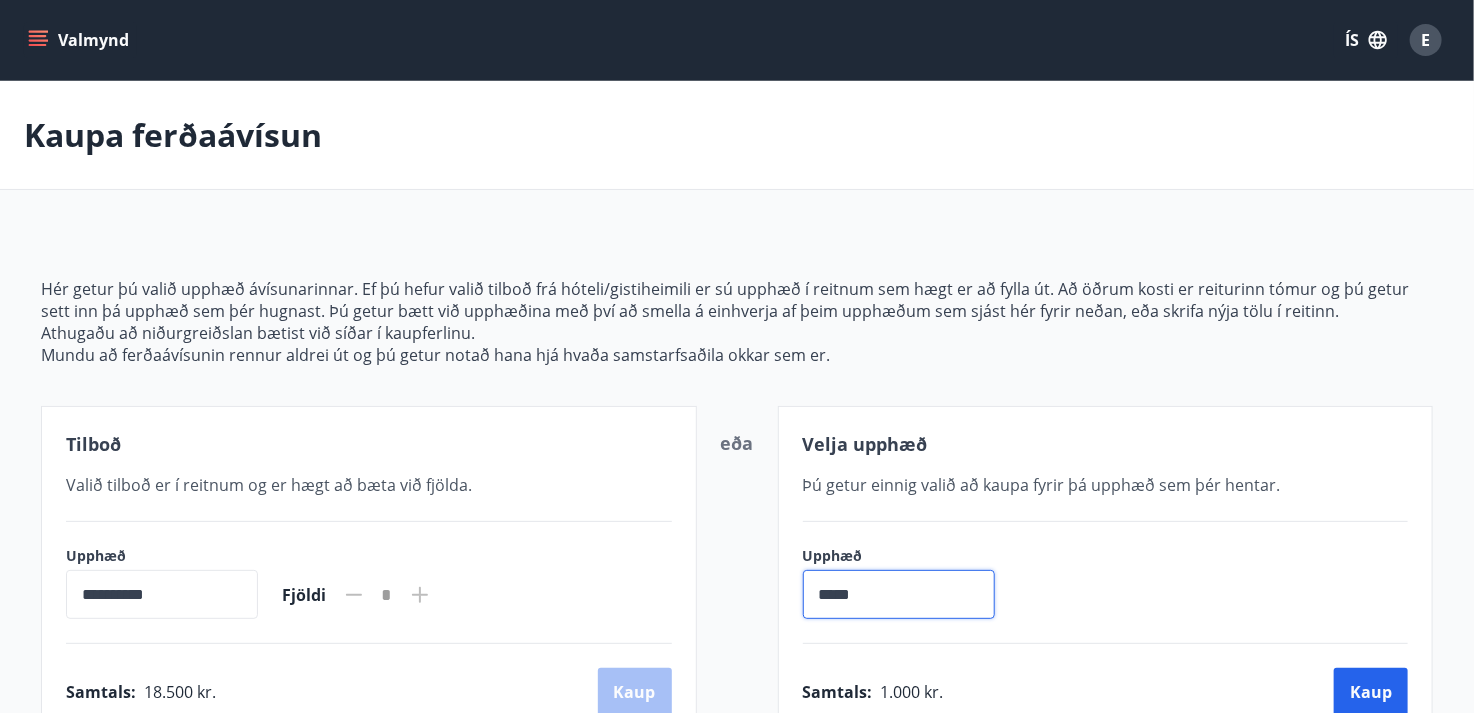 type on "*****" 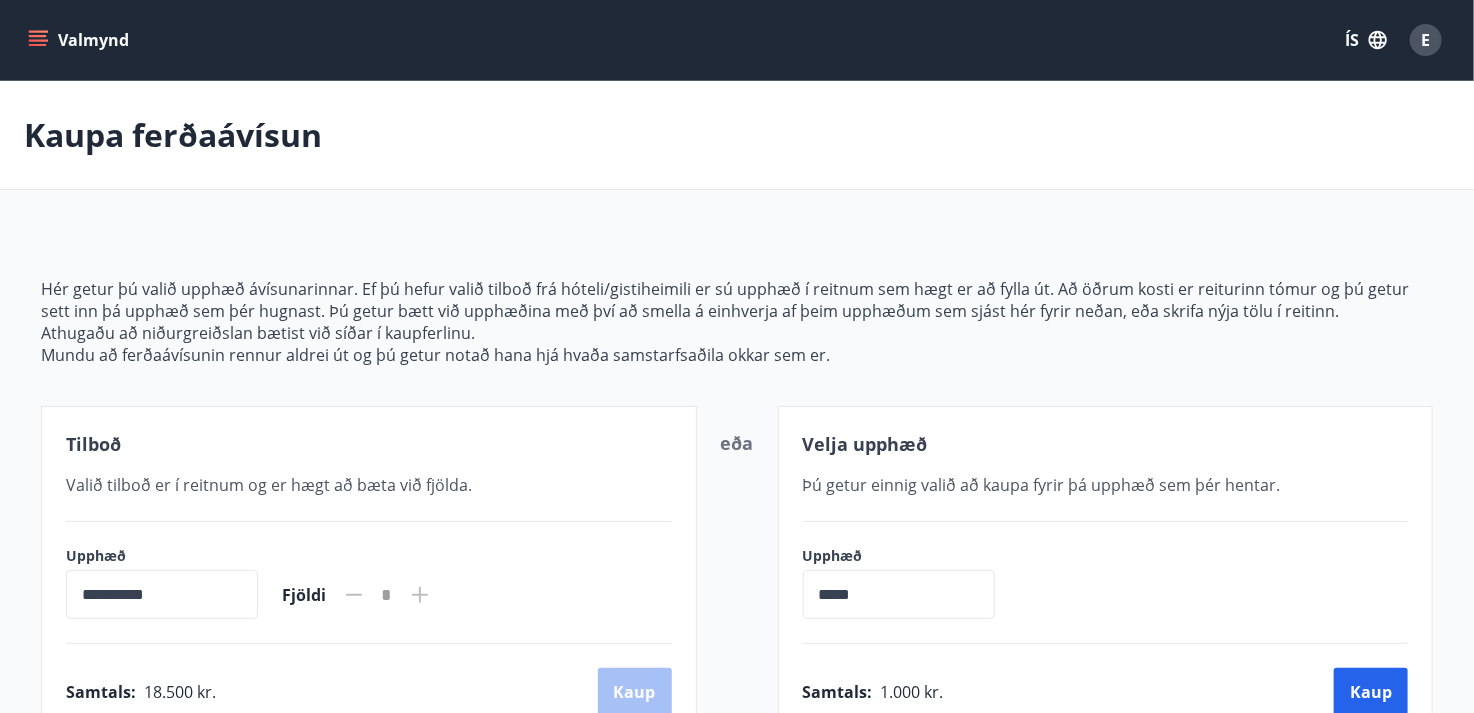 click 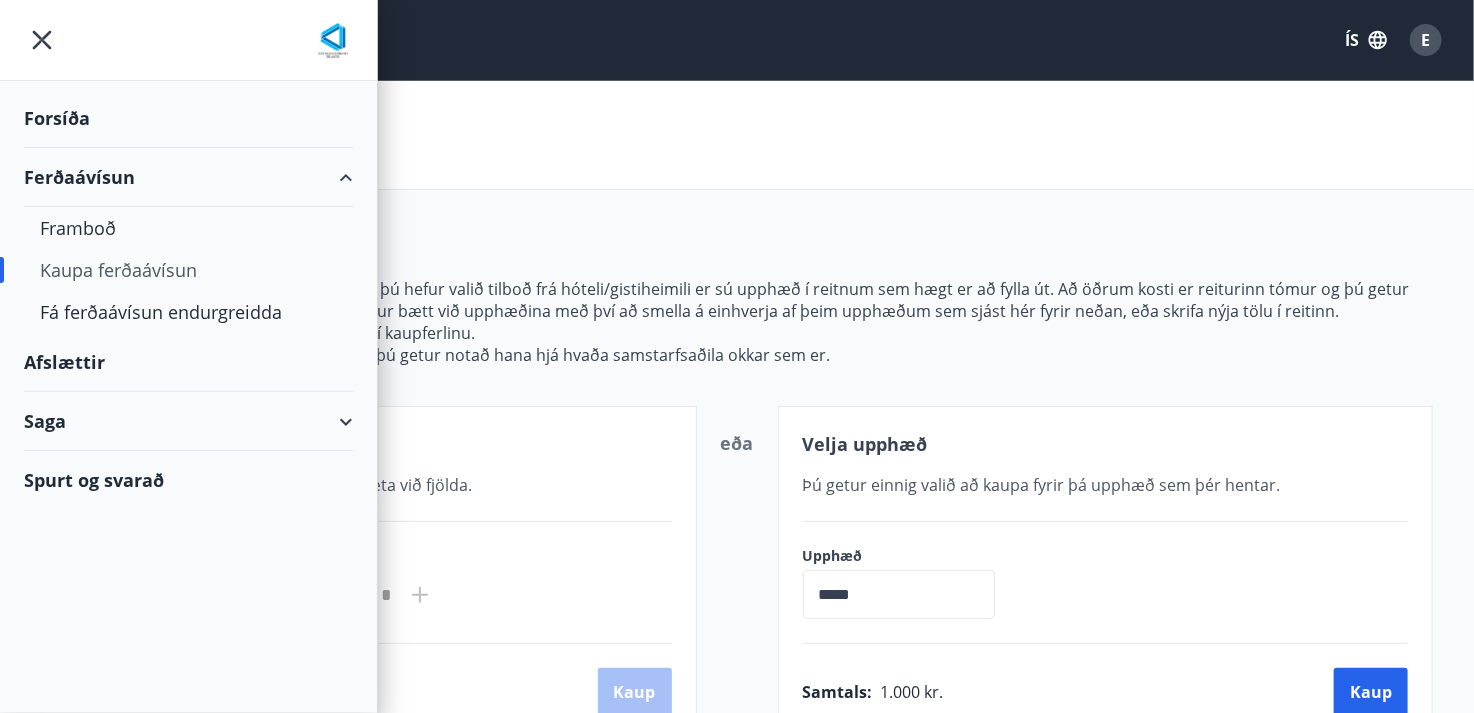 click on "Saga" at bounding box center [188, 421] 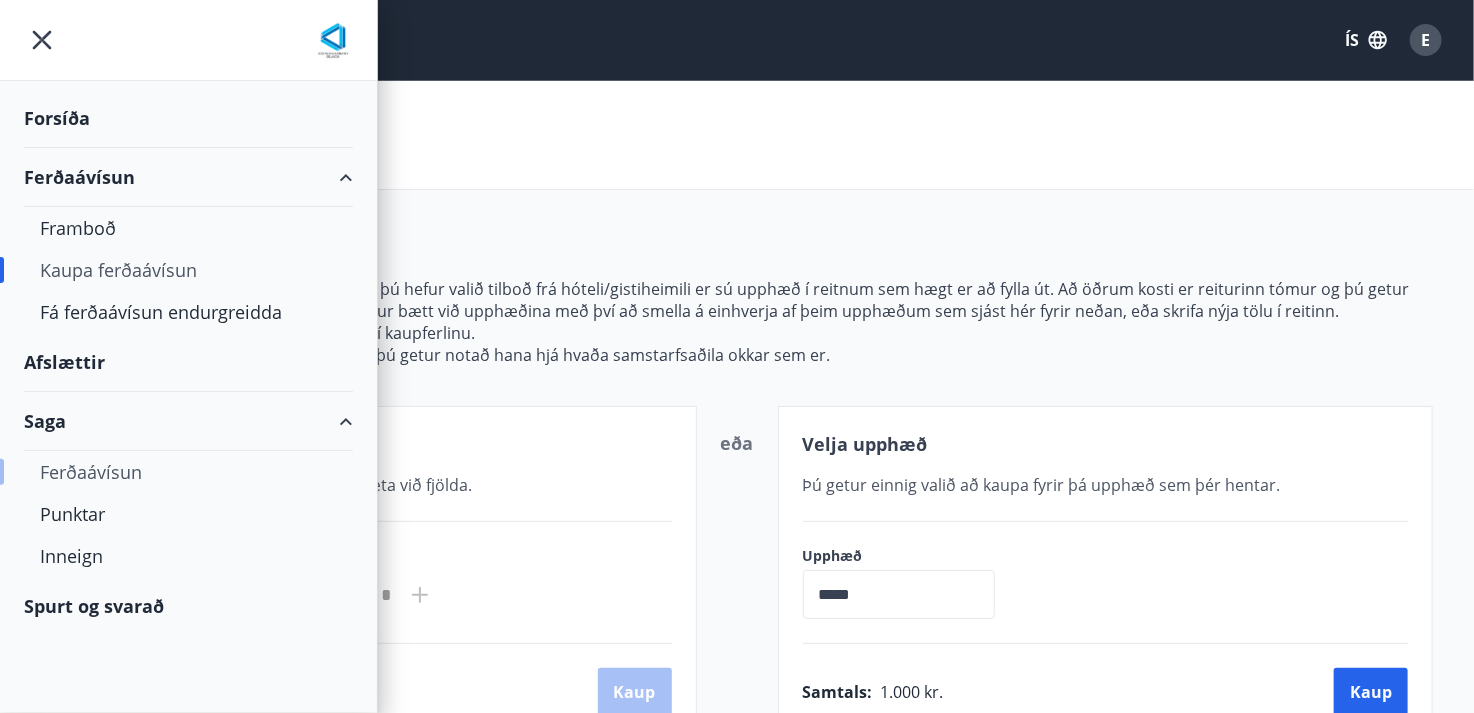 click on "Ferðaávísun" at bounding box center (188, 472) 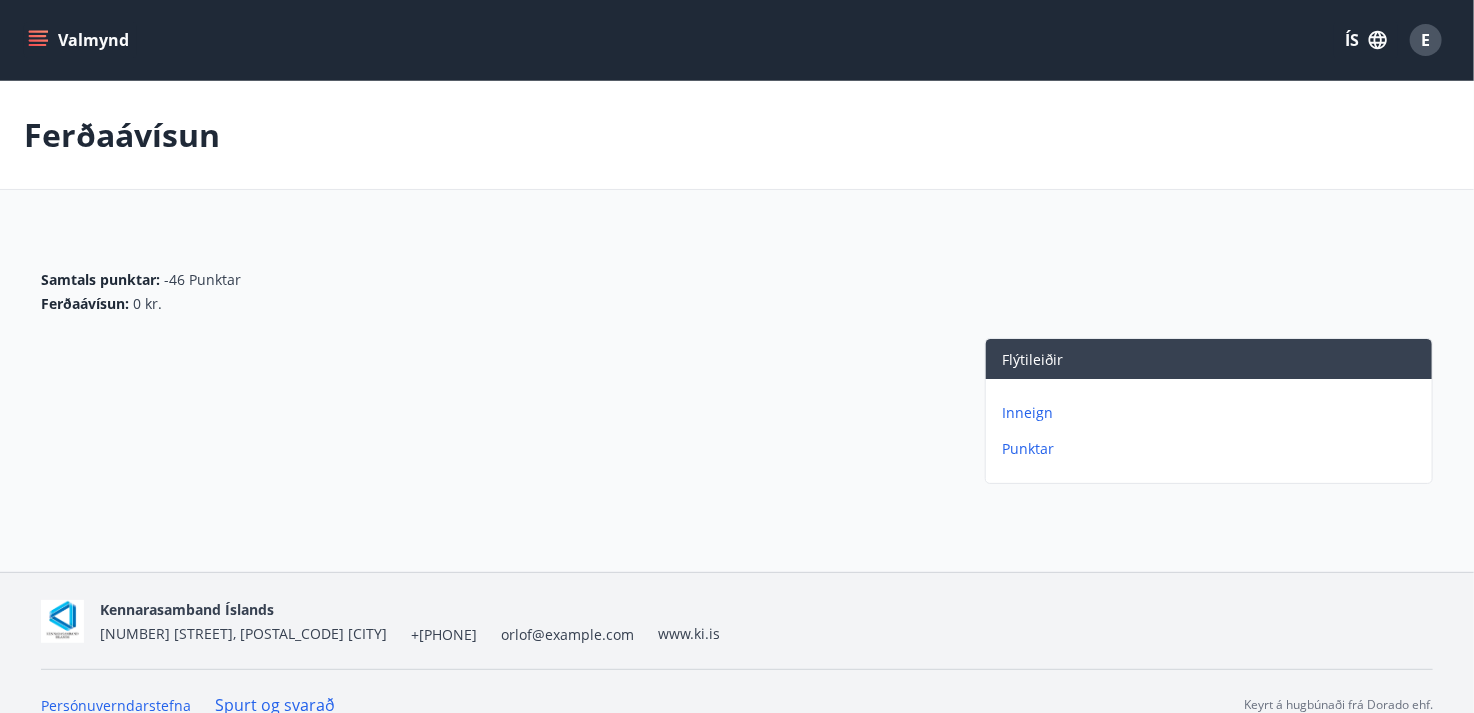click 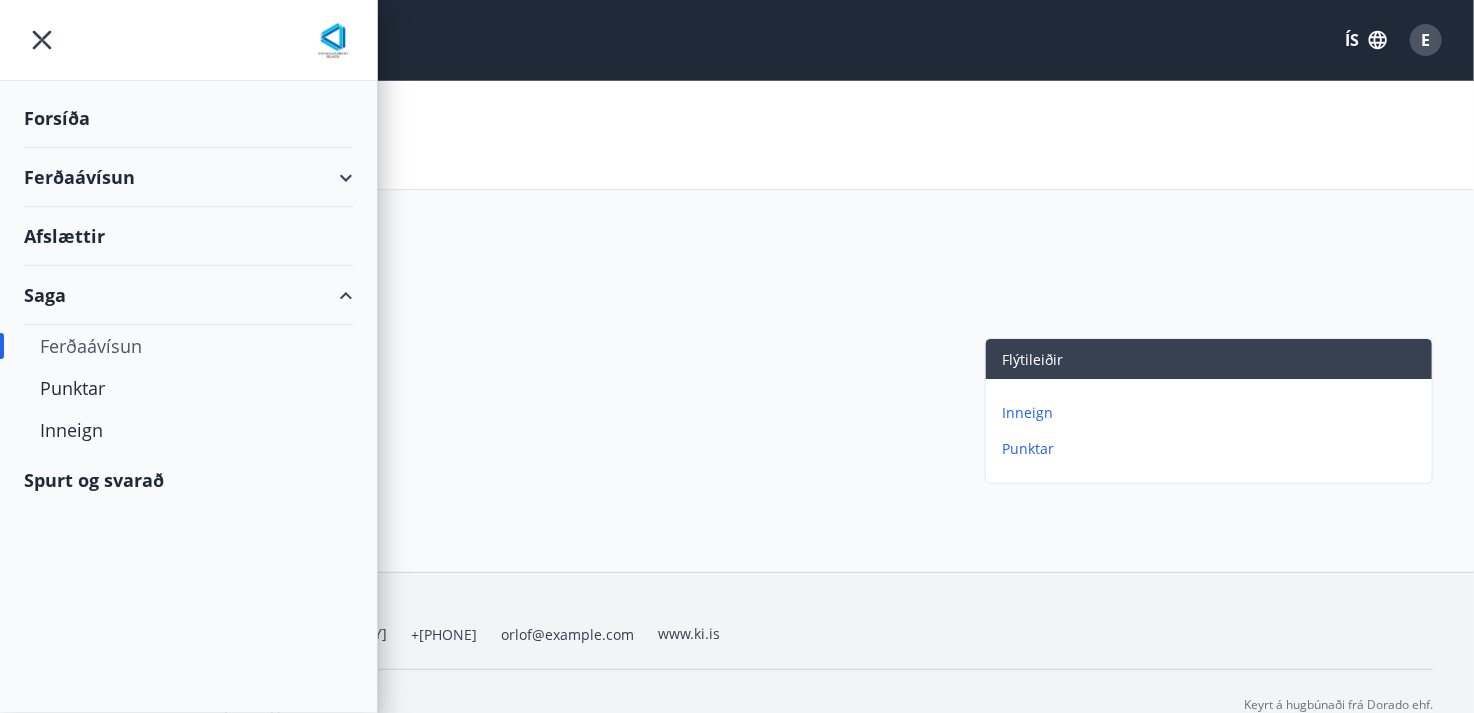 click on "Spurt og svarað" at bounding box center [188, 480] 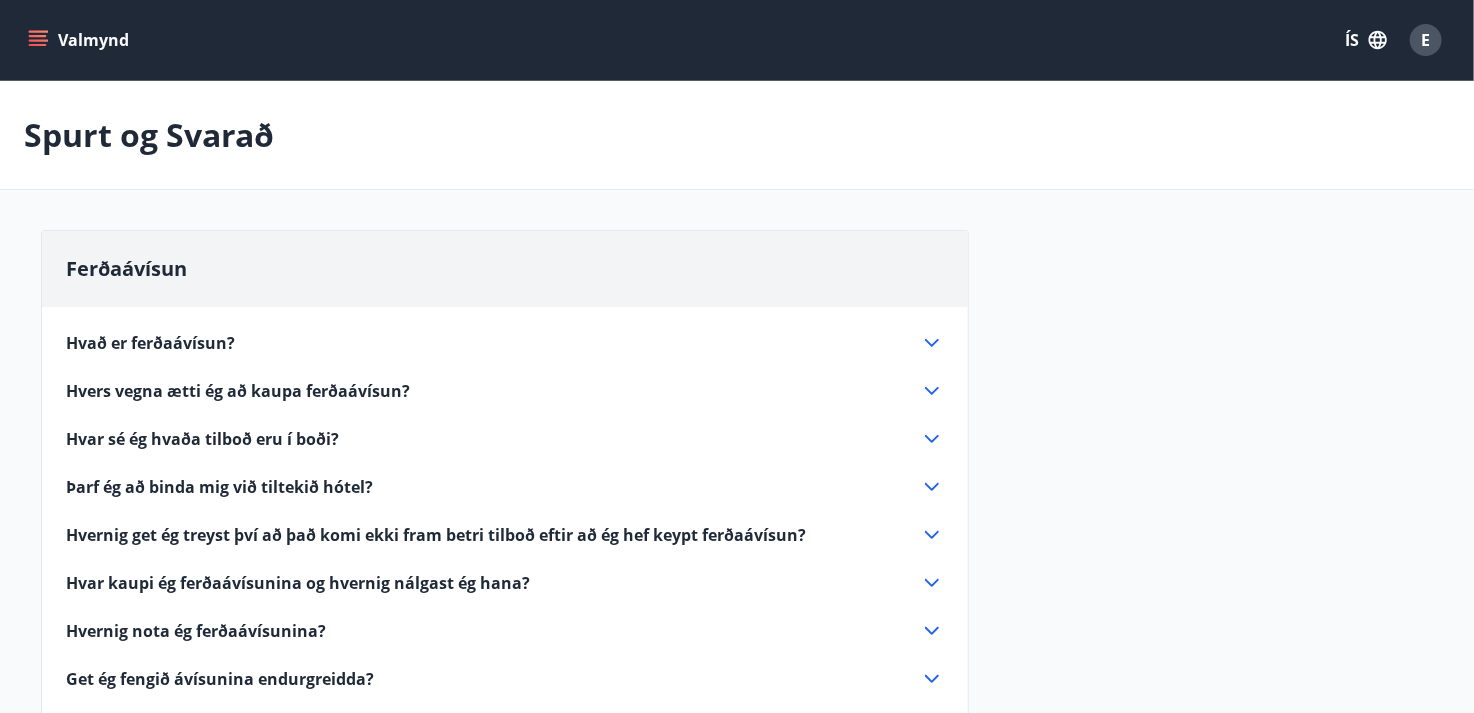click 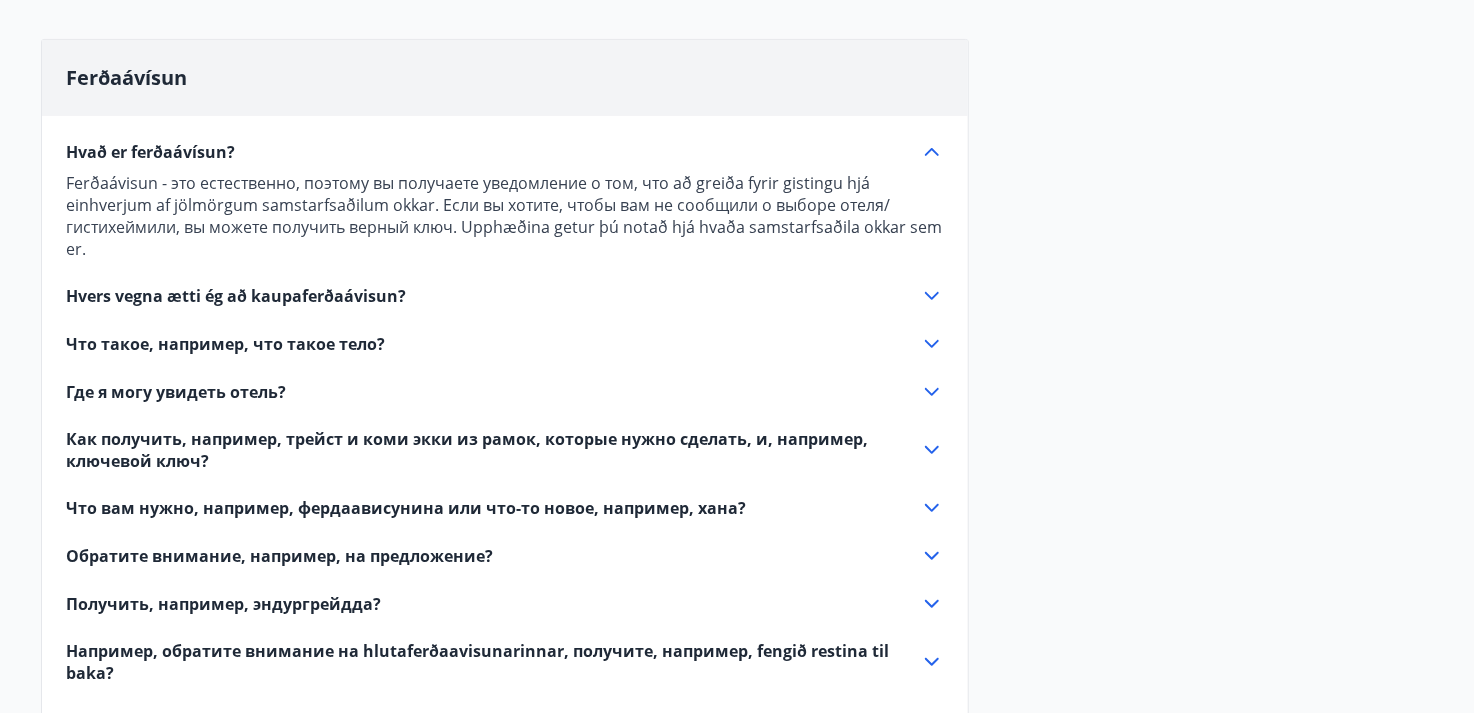 scroll, scrollTop: 200, scrollLeft: 0, axis: vertical 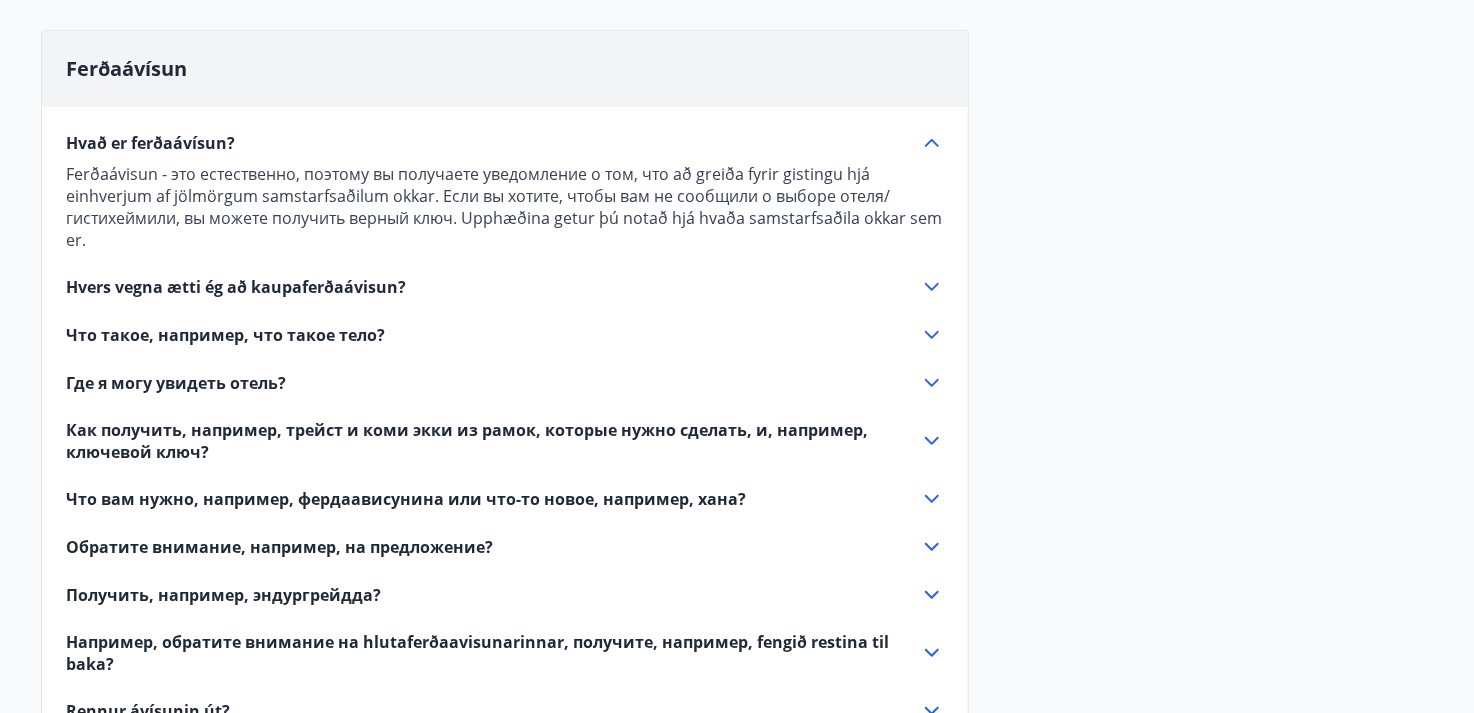 click 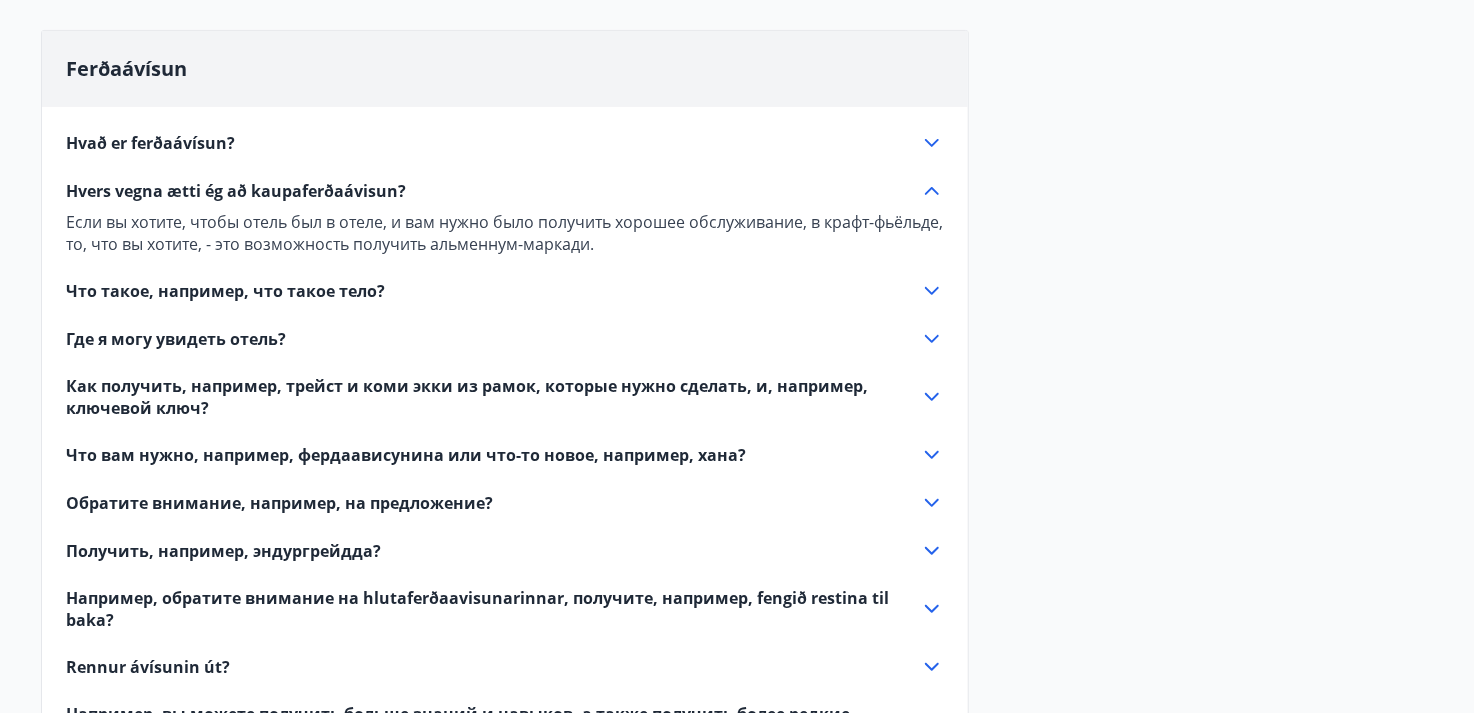 click 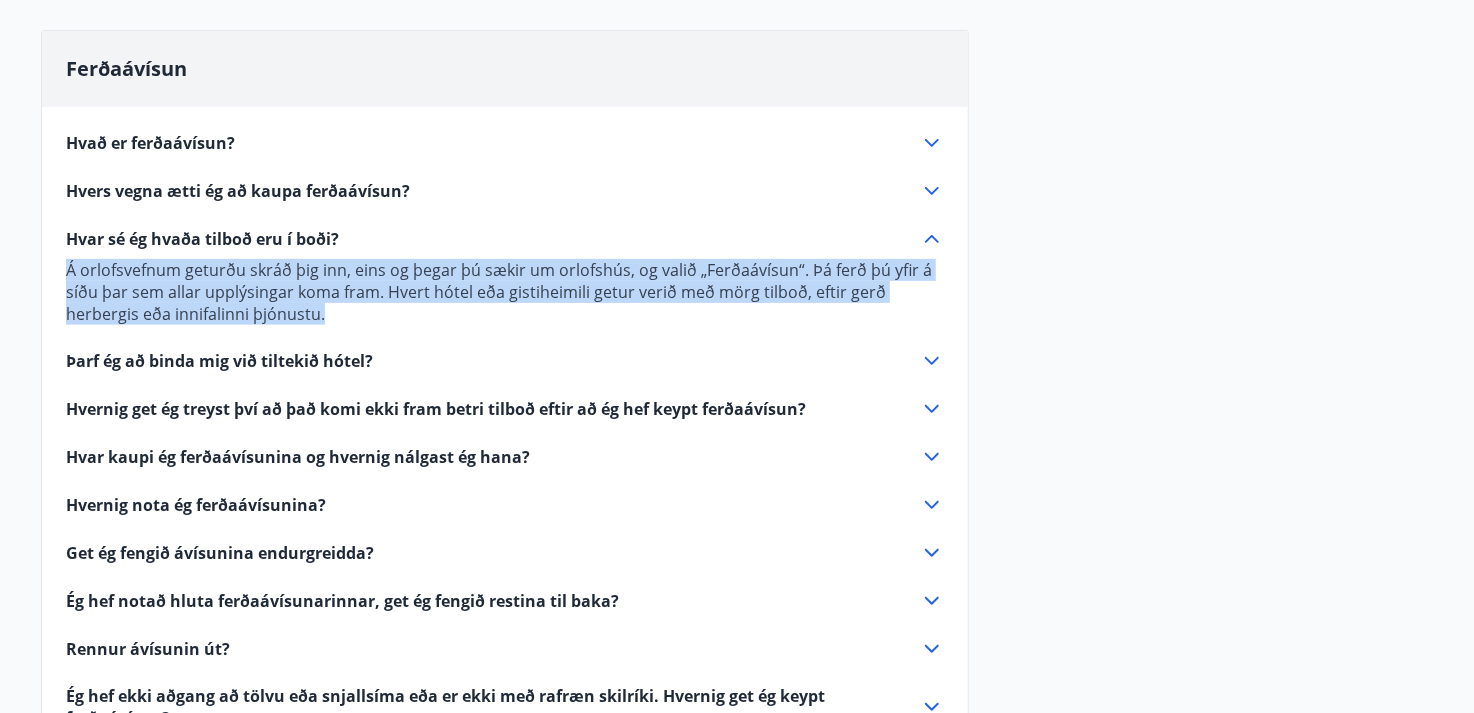 drag, startPoint x: 366, startPoint y: 315, endPoint x: 58, endPoint y: 265, distance: 312.03204 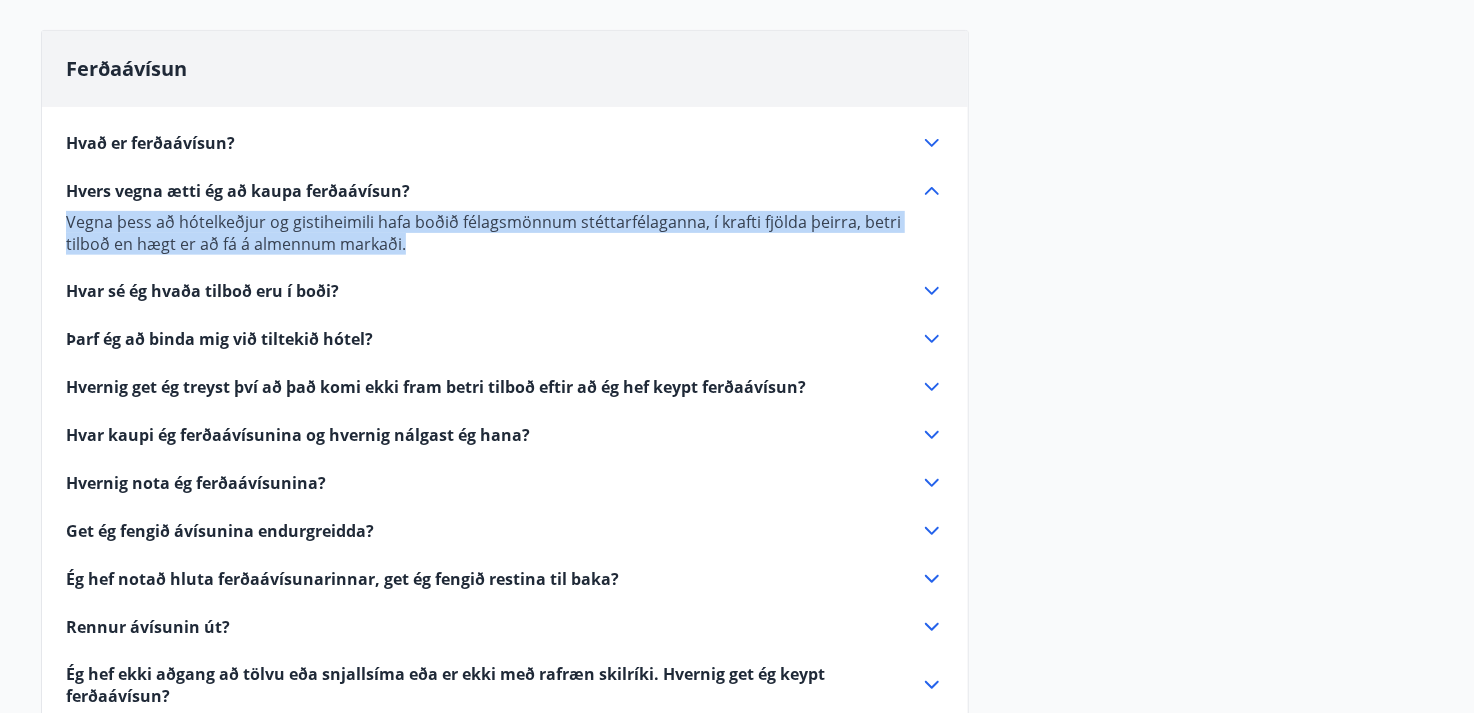 drag, startPoint x: 367, startPoint y: 250, endPoint x: 55, endPoint y: 218, distance: 313.63672 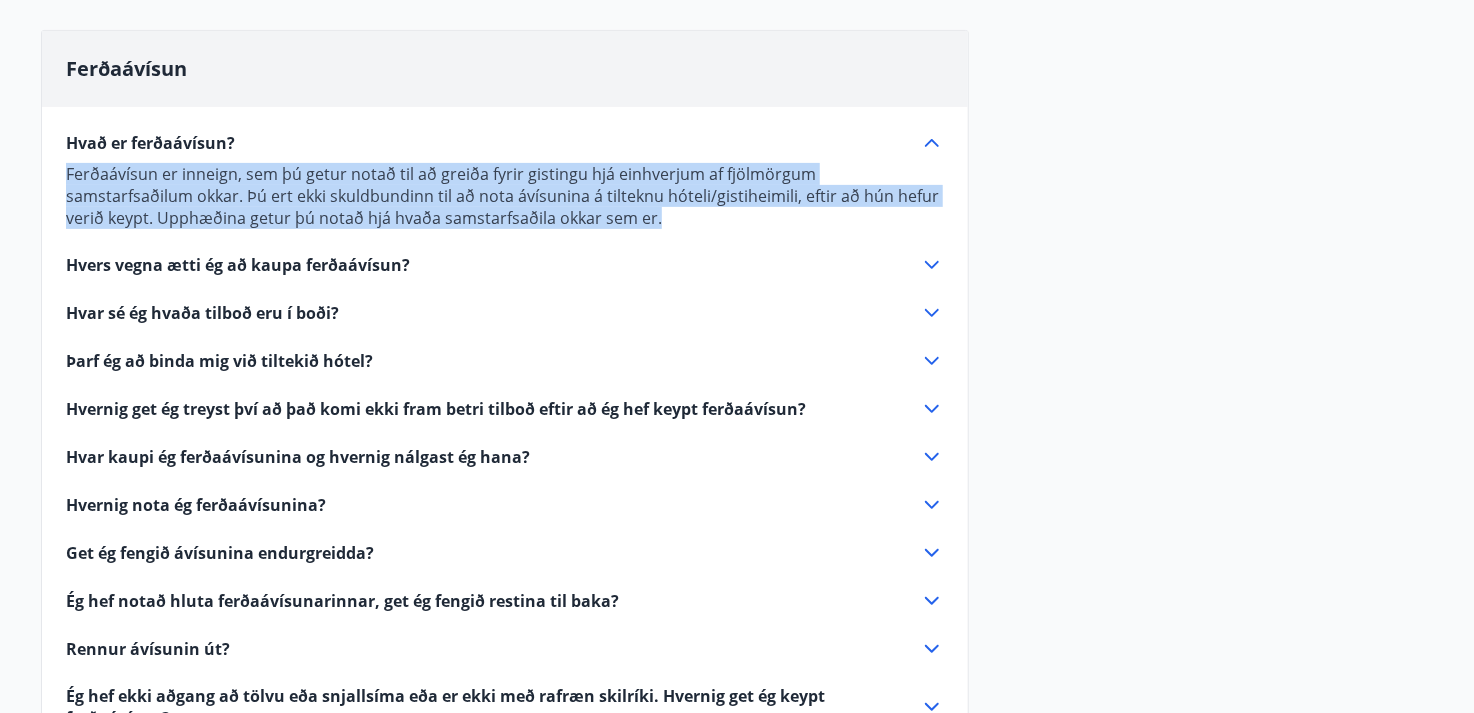 drag, startPoint x: 606, startPoint y: 219, endPoint x: 63, endPoint y: 177, distance: 544.6219 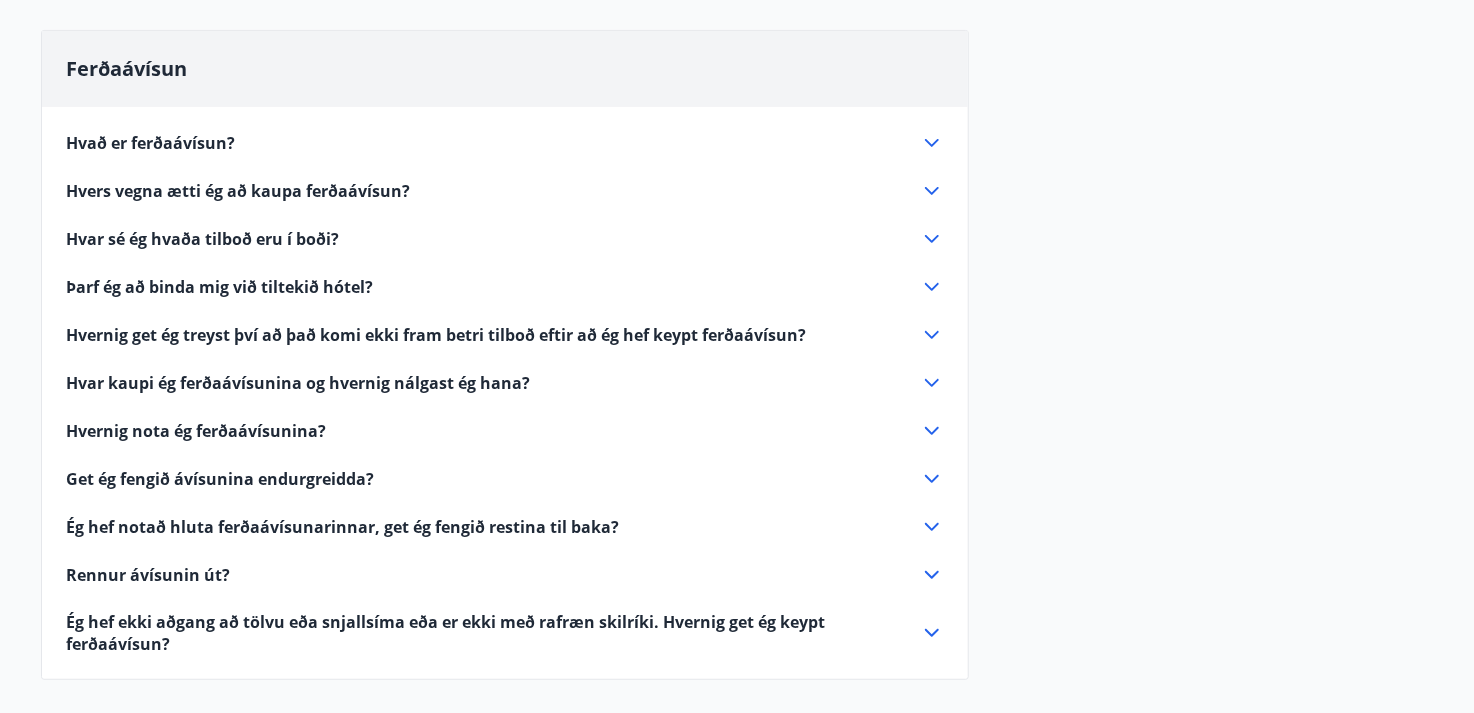 click 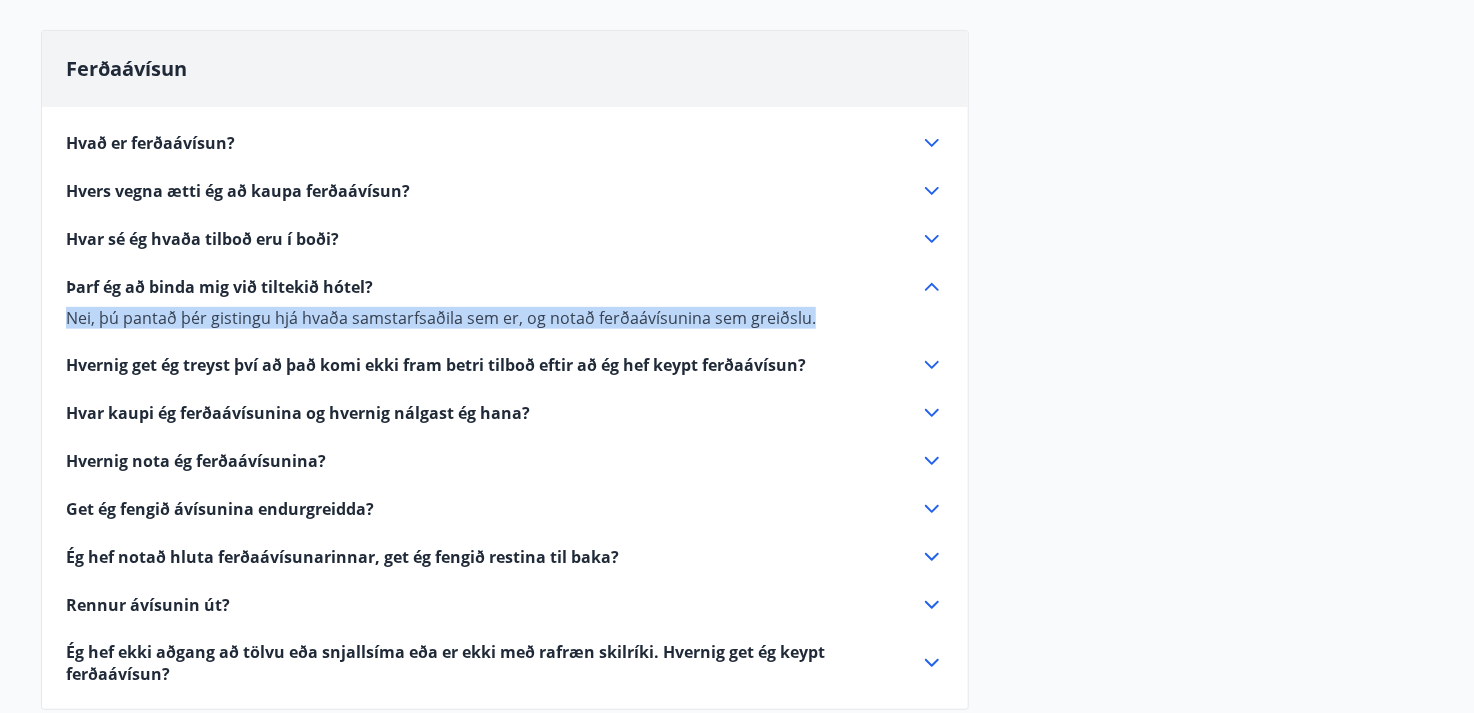 drag, startPoint x: 818, startPoint y: 319, endPoint x: 60, endPoint y: 323, distance: 758.01056 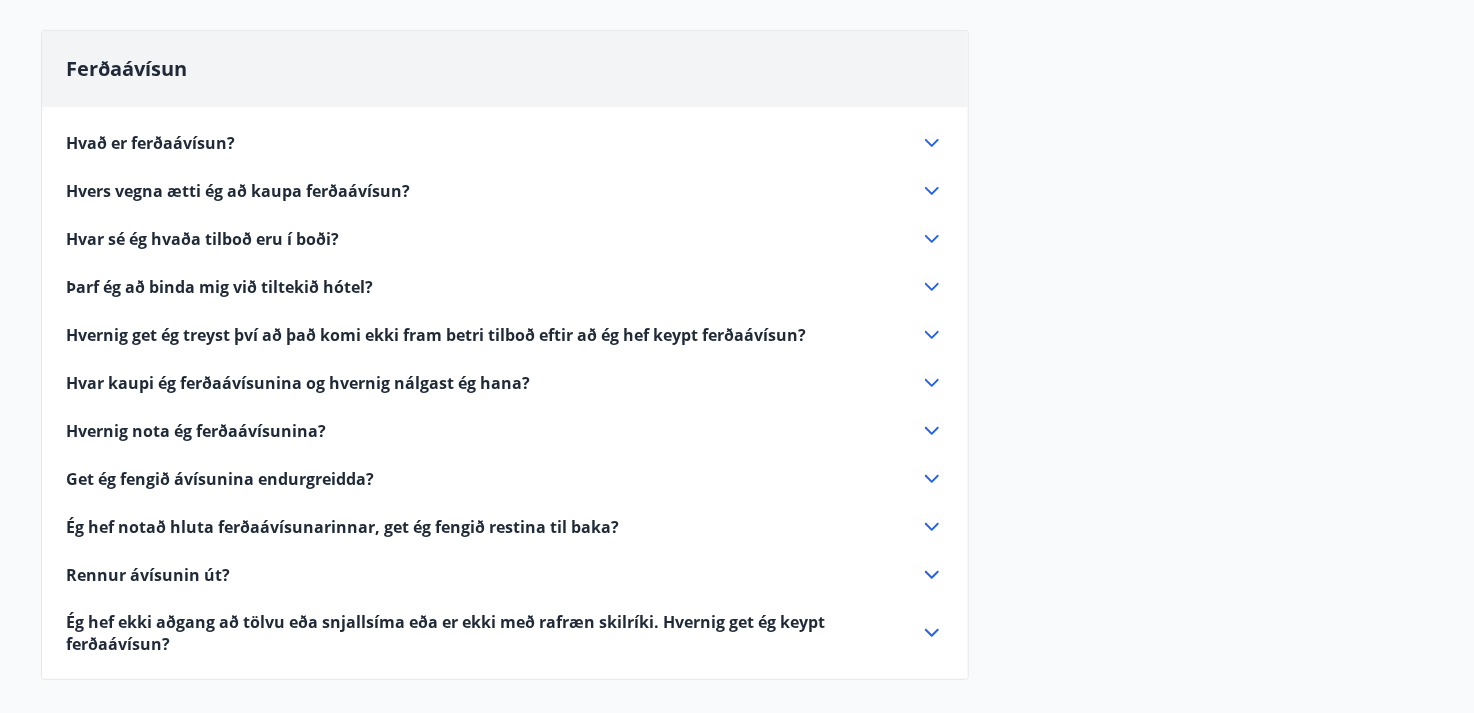 click 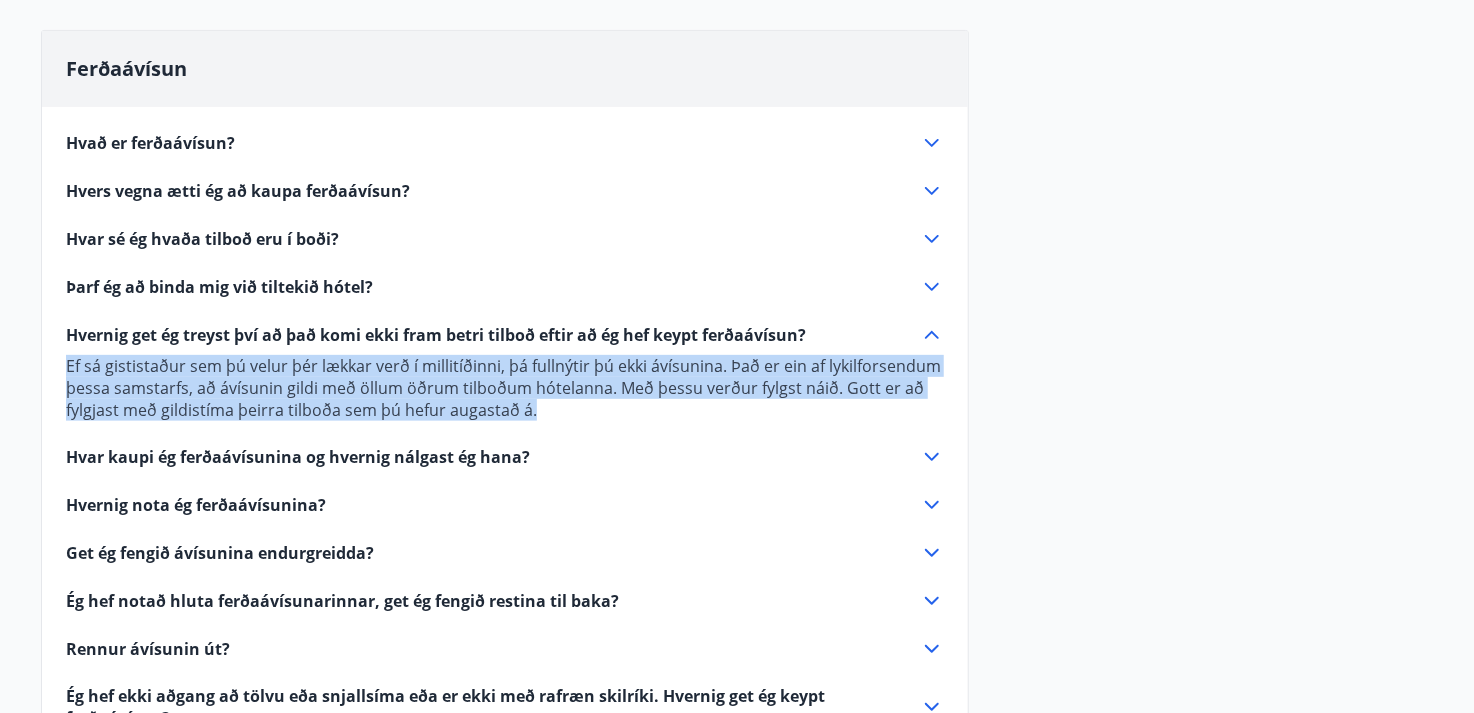 drag, startPoint x: 575, startPoint y: 412, endPoint x: 57, endPoint y: 372, distance: 519.5421 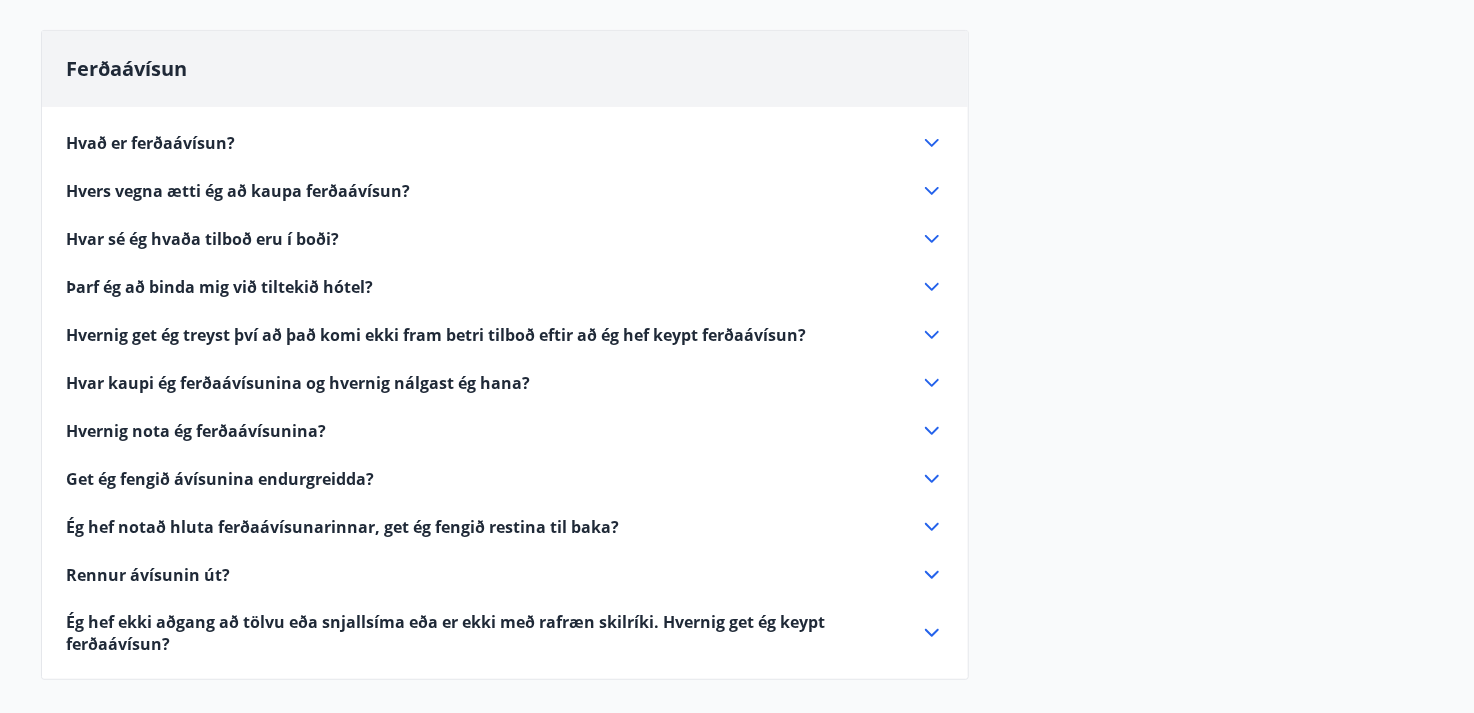 click 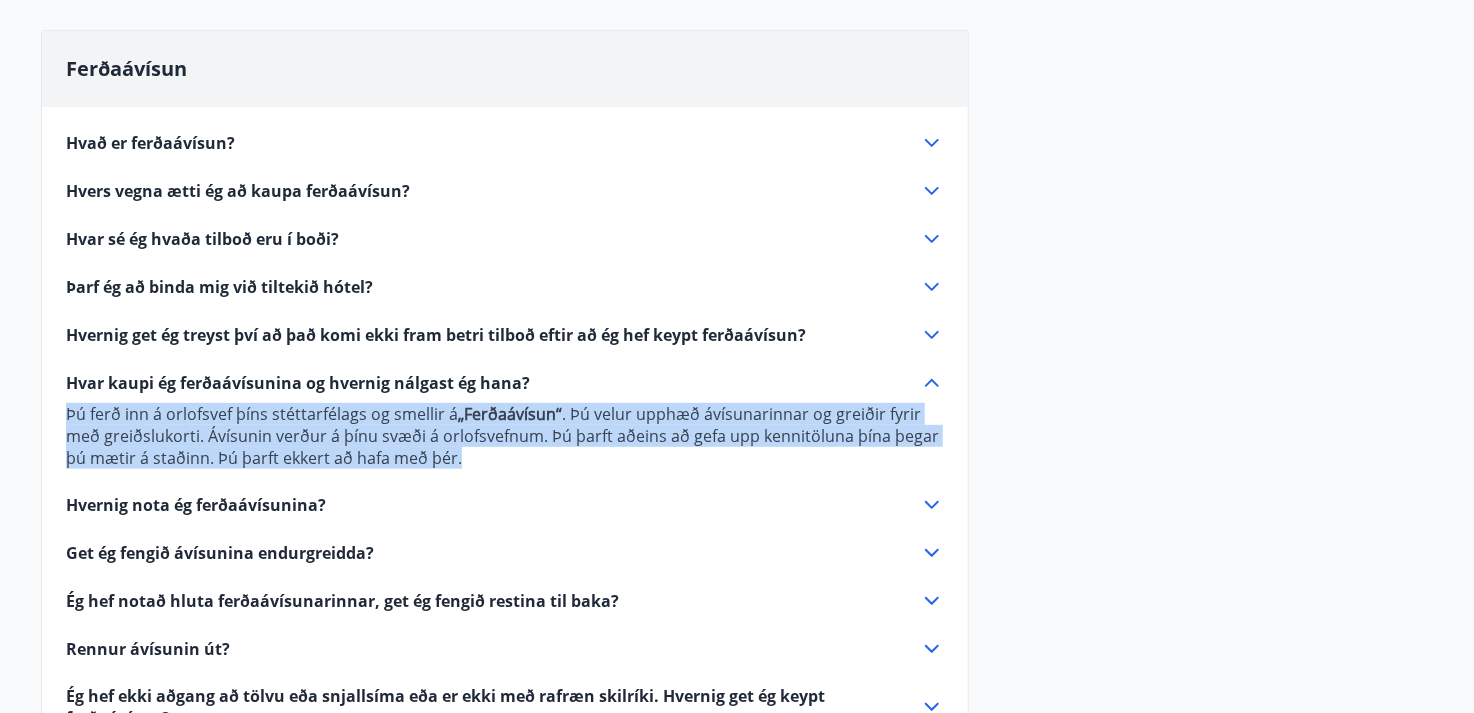 drag, startPoint x: 489, startPoint y: 459, endPoint x: 60, endPoint y: 401, distance: 432.90298 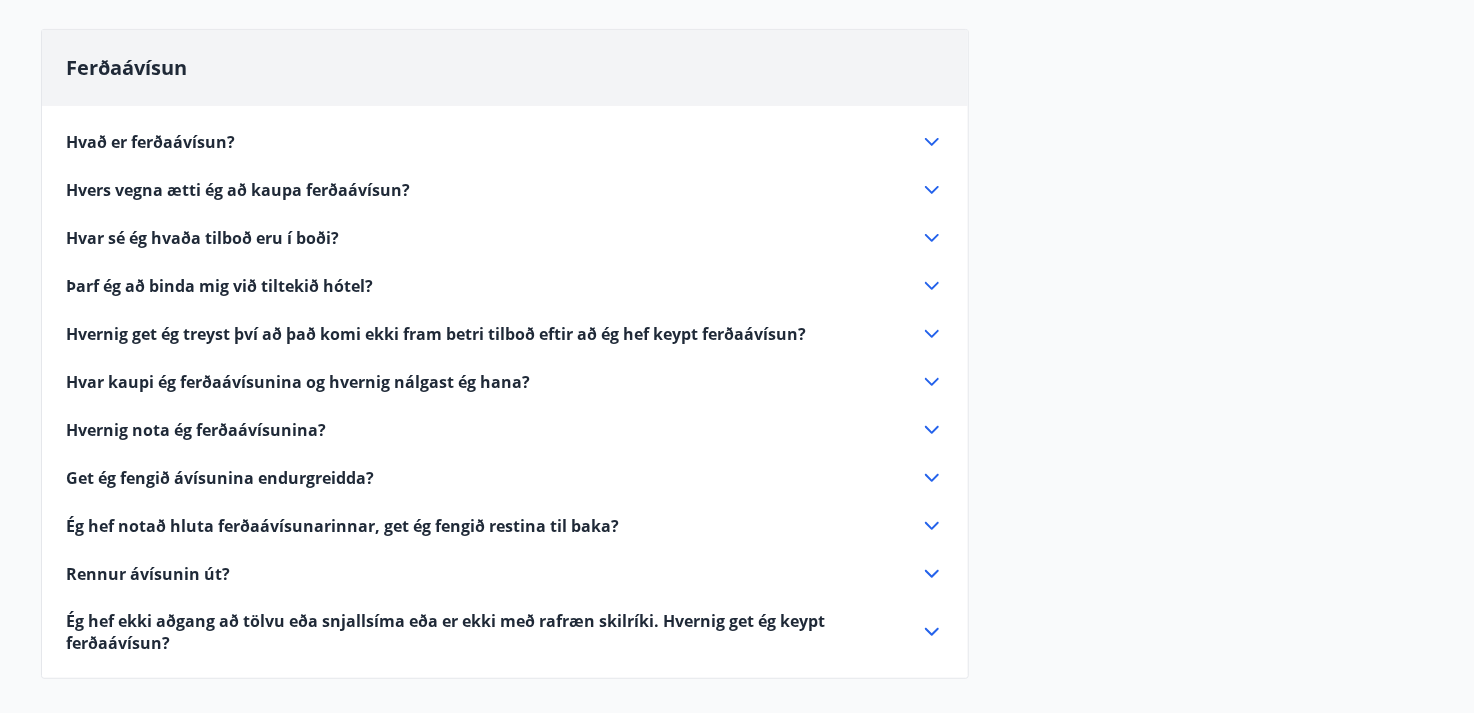 scroll, scrollTop: 400, scrollLeft: 0, axis: vertical 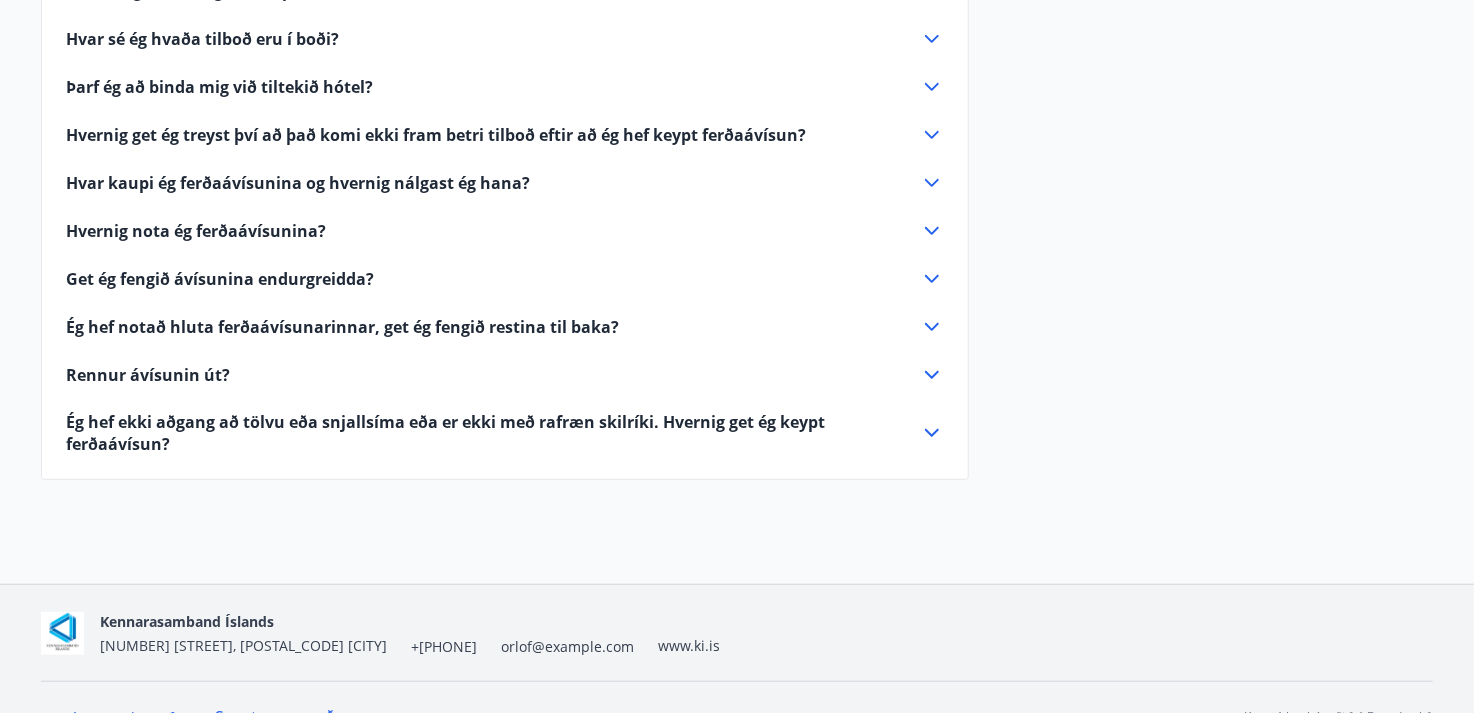 click 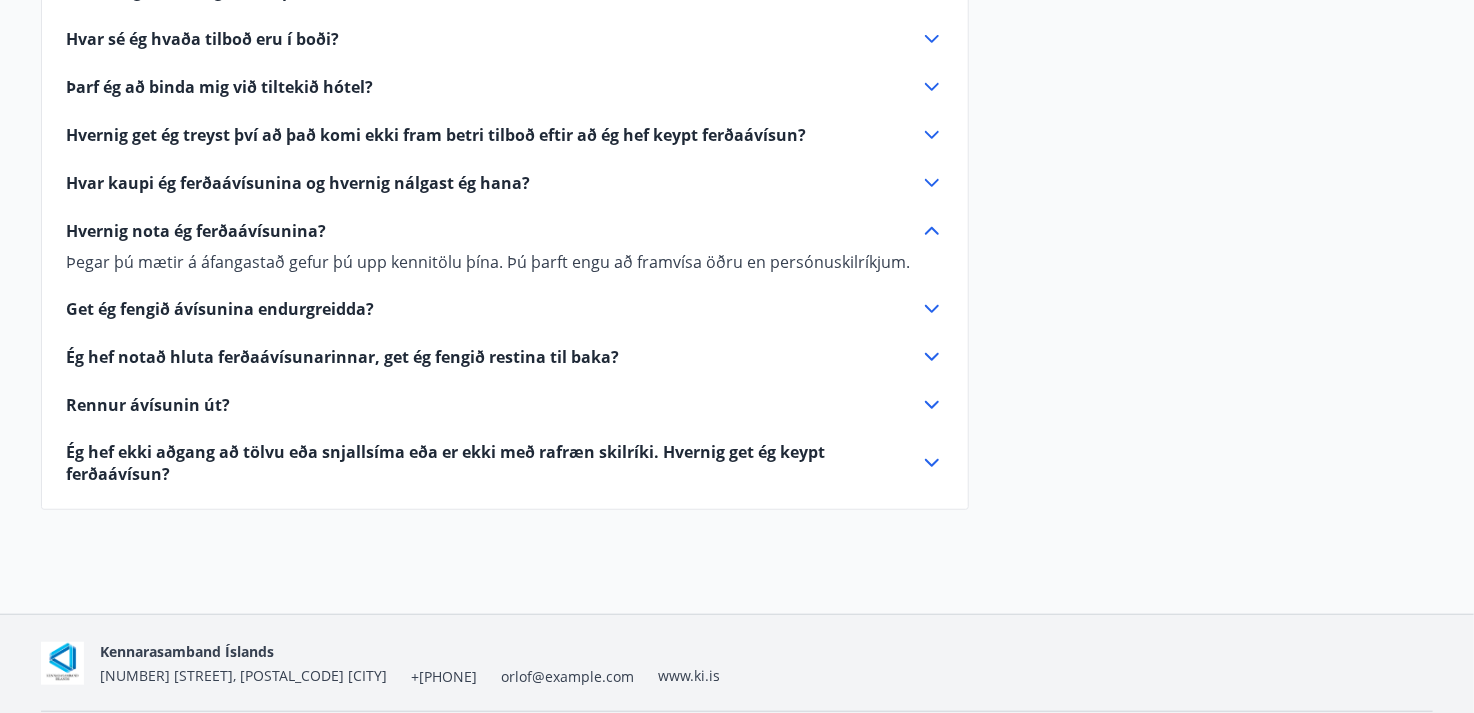 click 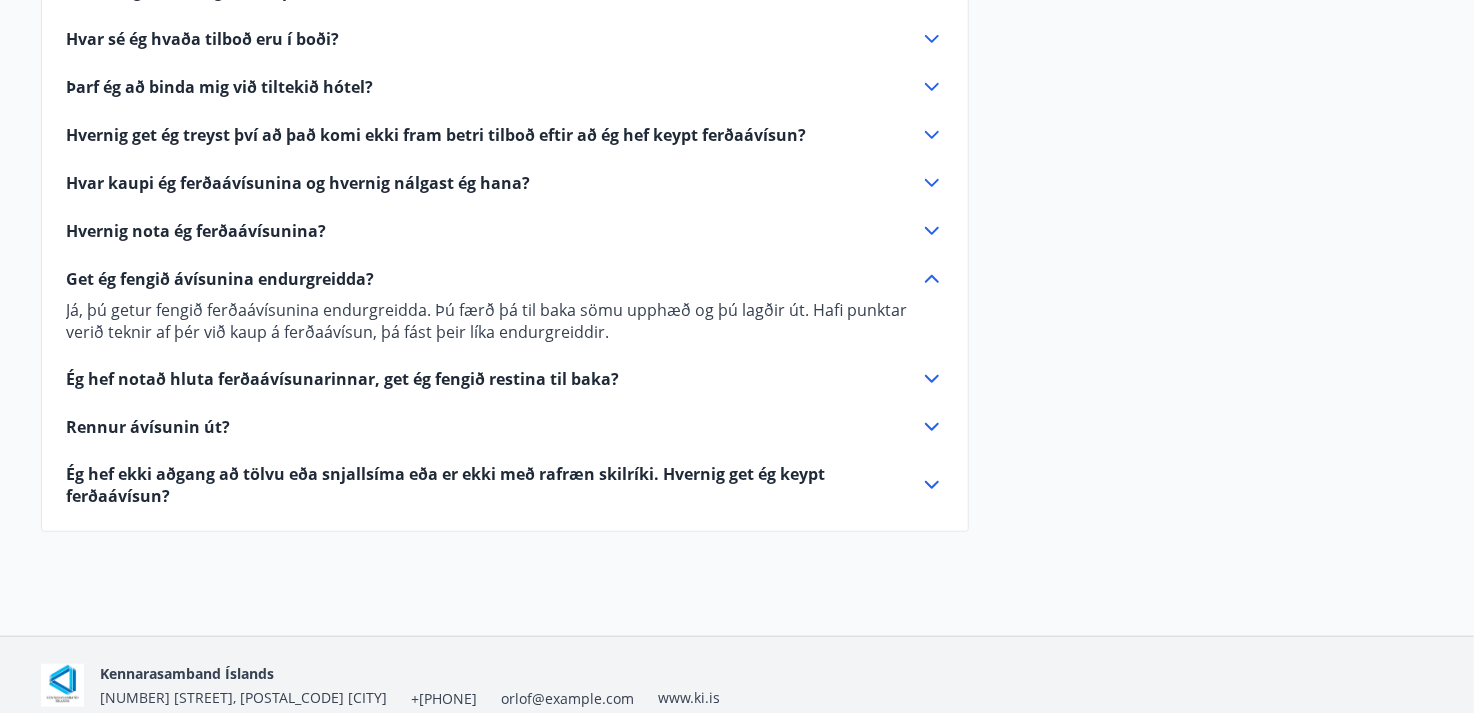 click 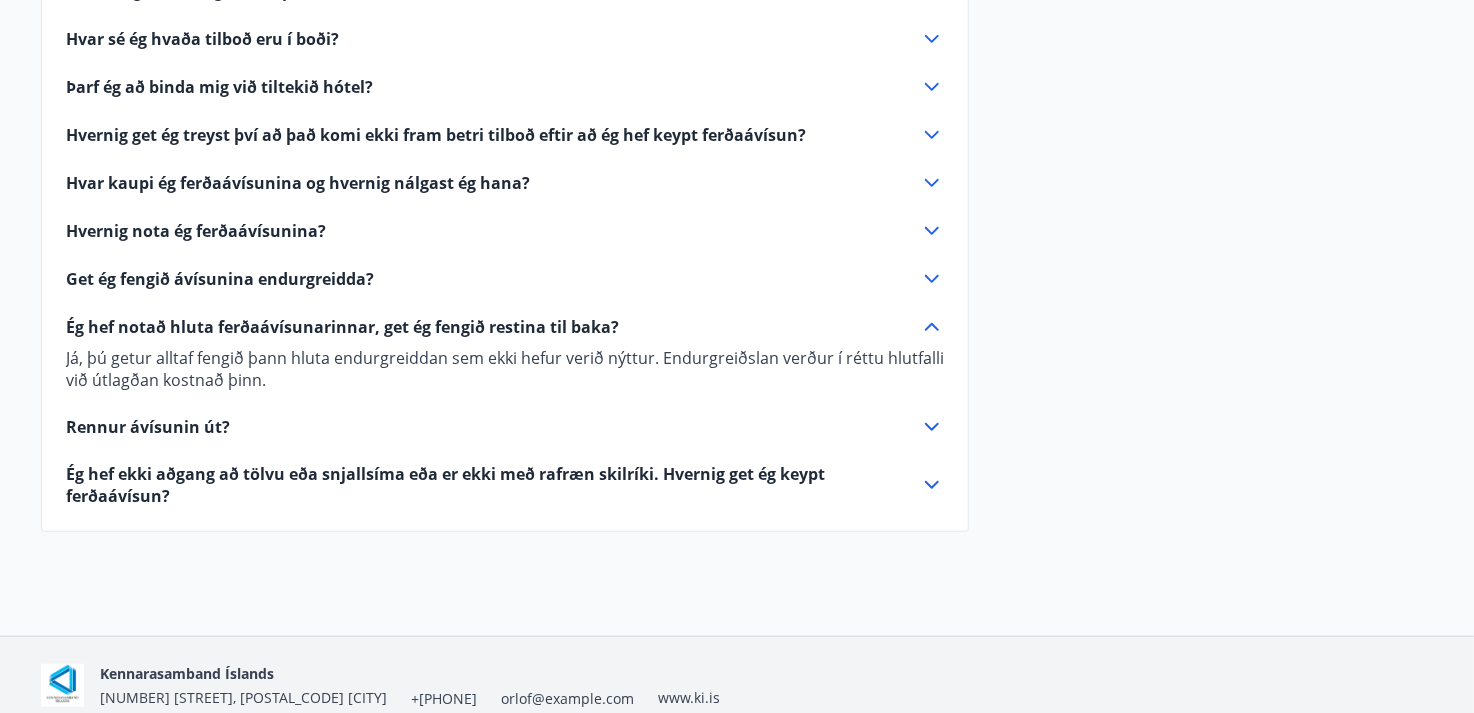 click 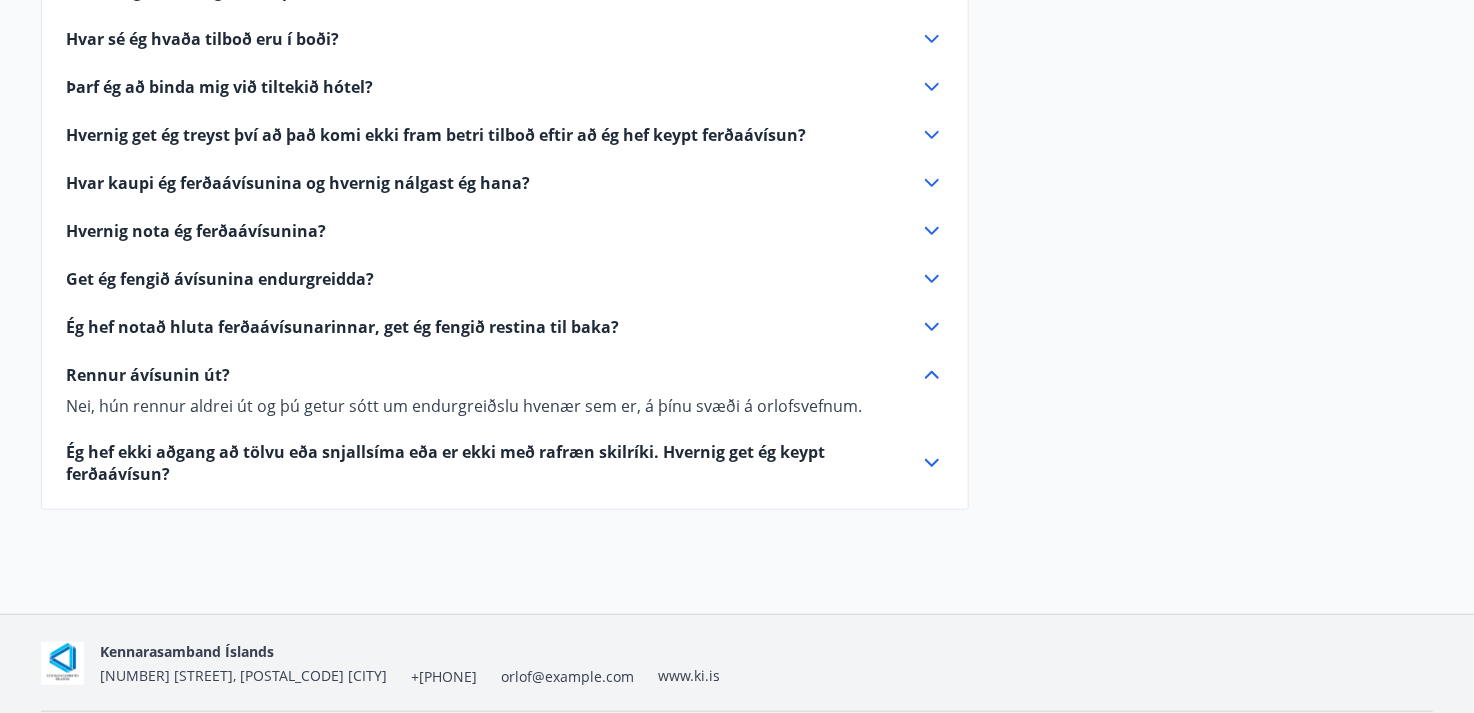 click 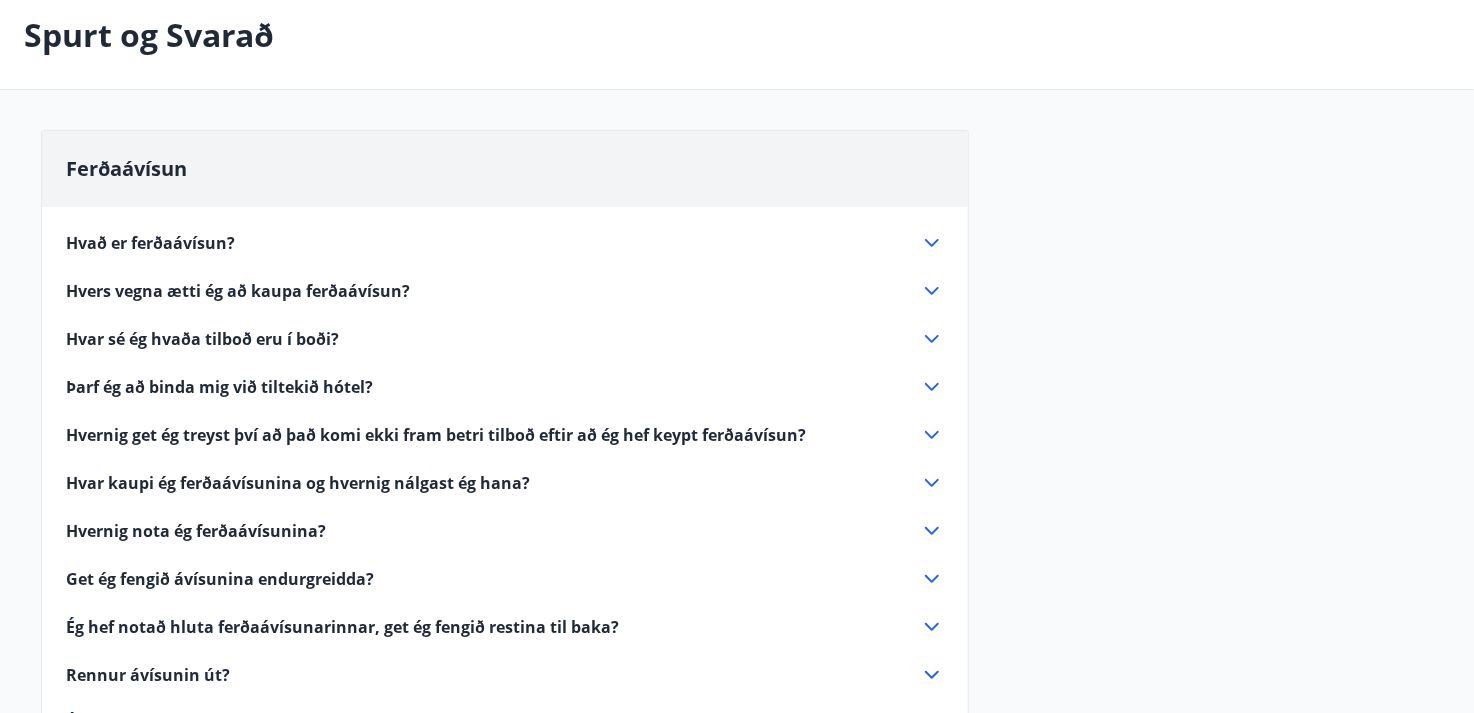 scroll, scrollTop: 0, scrollLeft: 0, axis: both 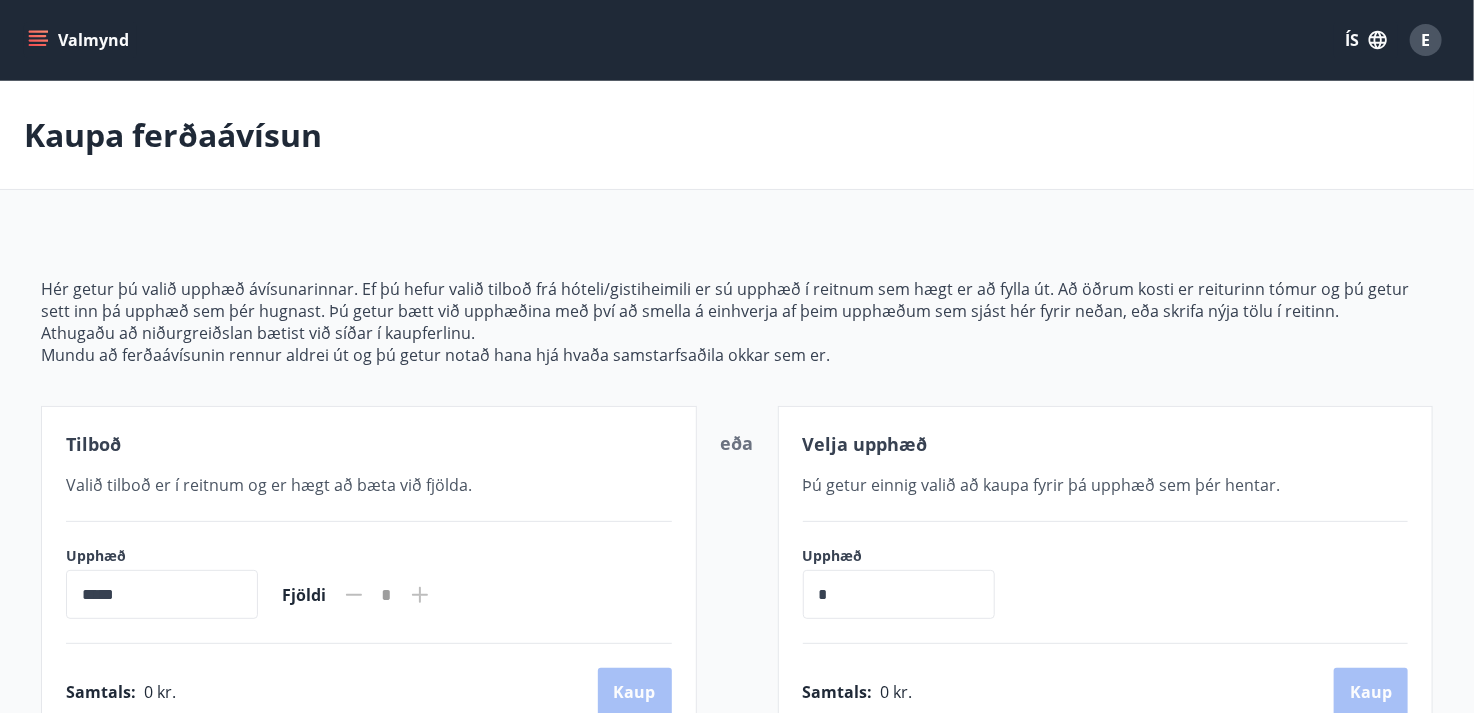type on "**********" 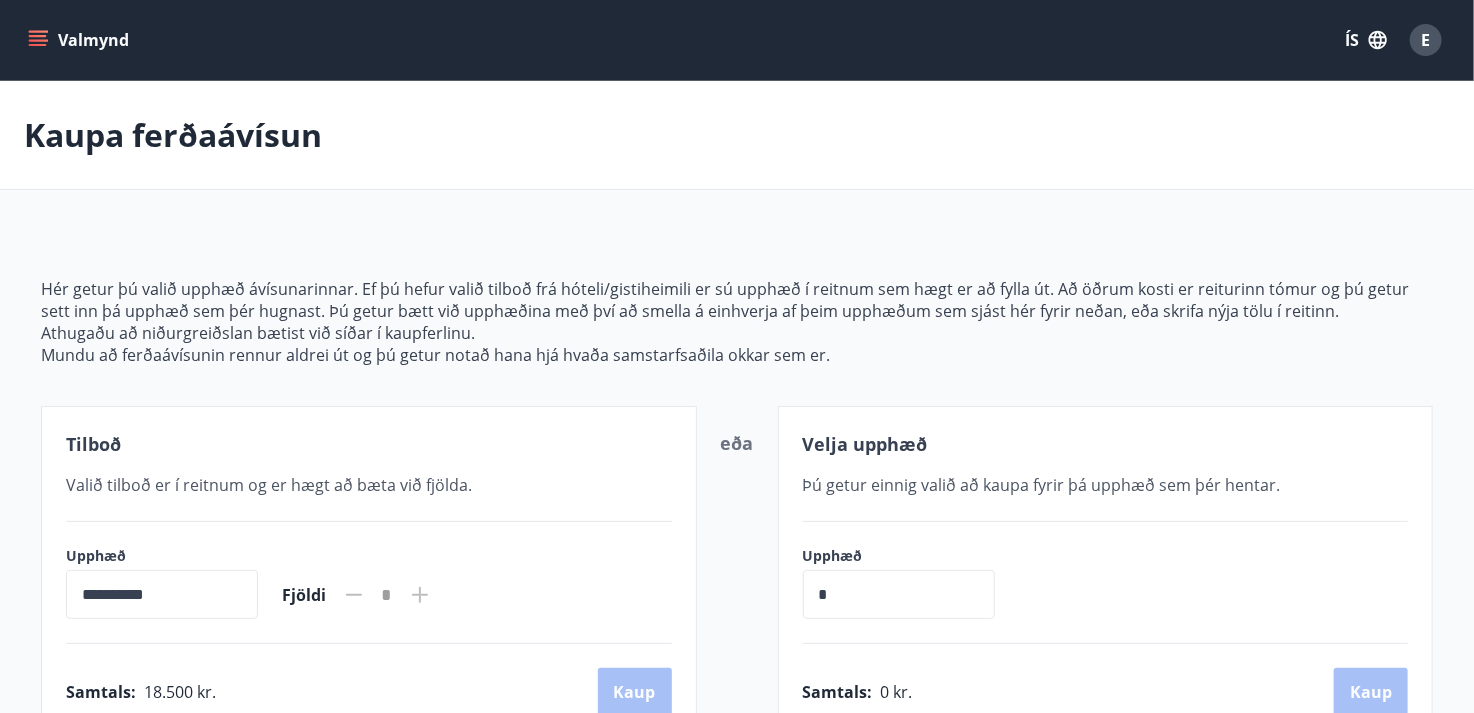 scroll, scrollTop: 3, scrollLeft: 0, axis: vertical 